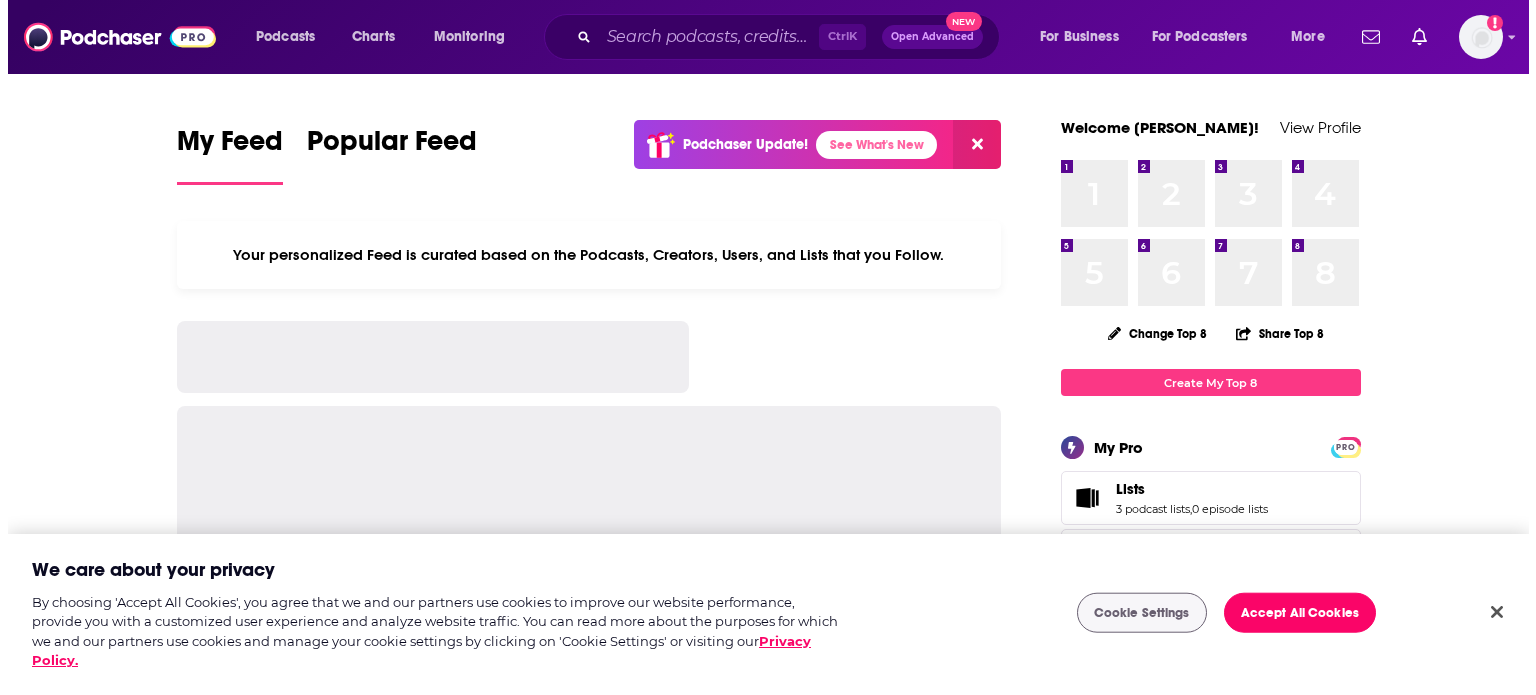 scroll, scrollTop: 0, scrollLeft: 0, axis: both 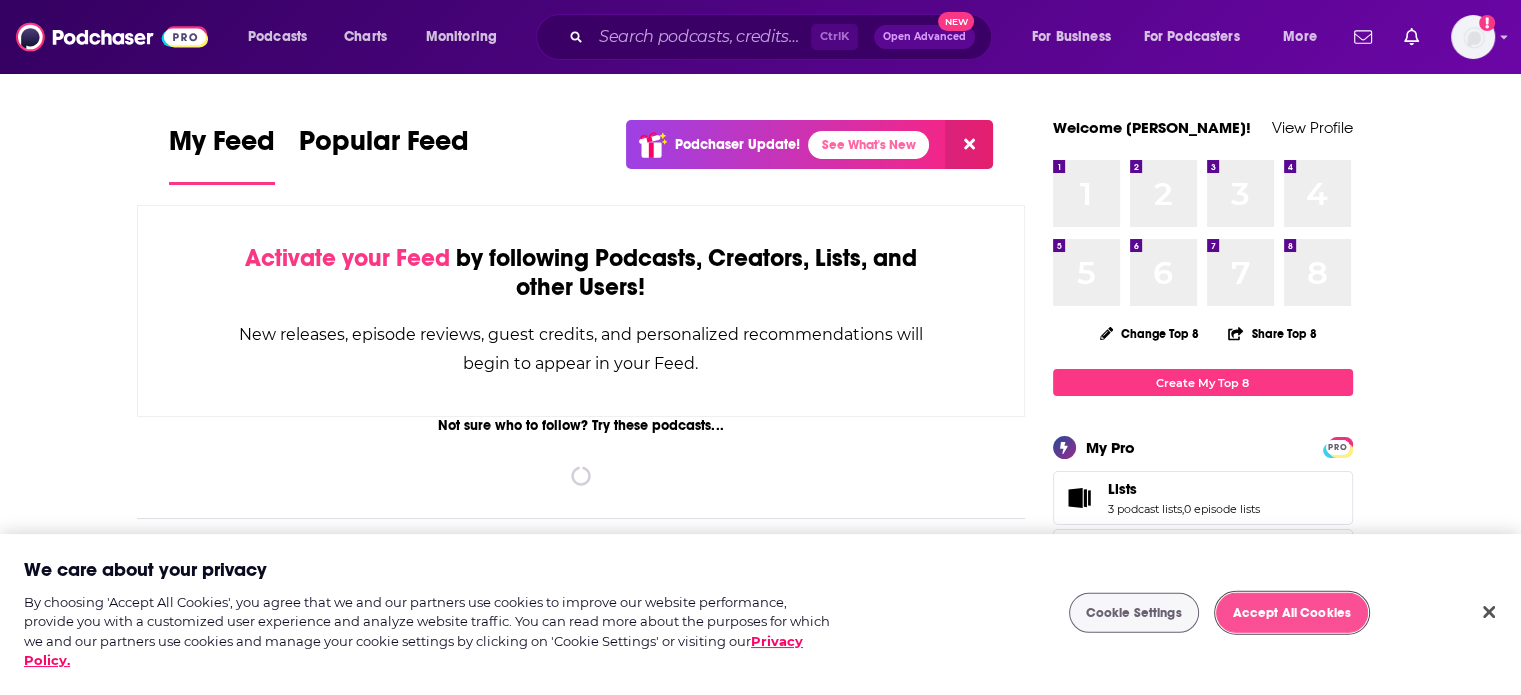 click on "Accept All Cookies" at bounding box center (1292, 613) 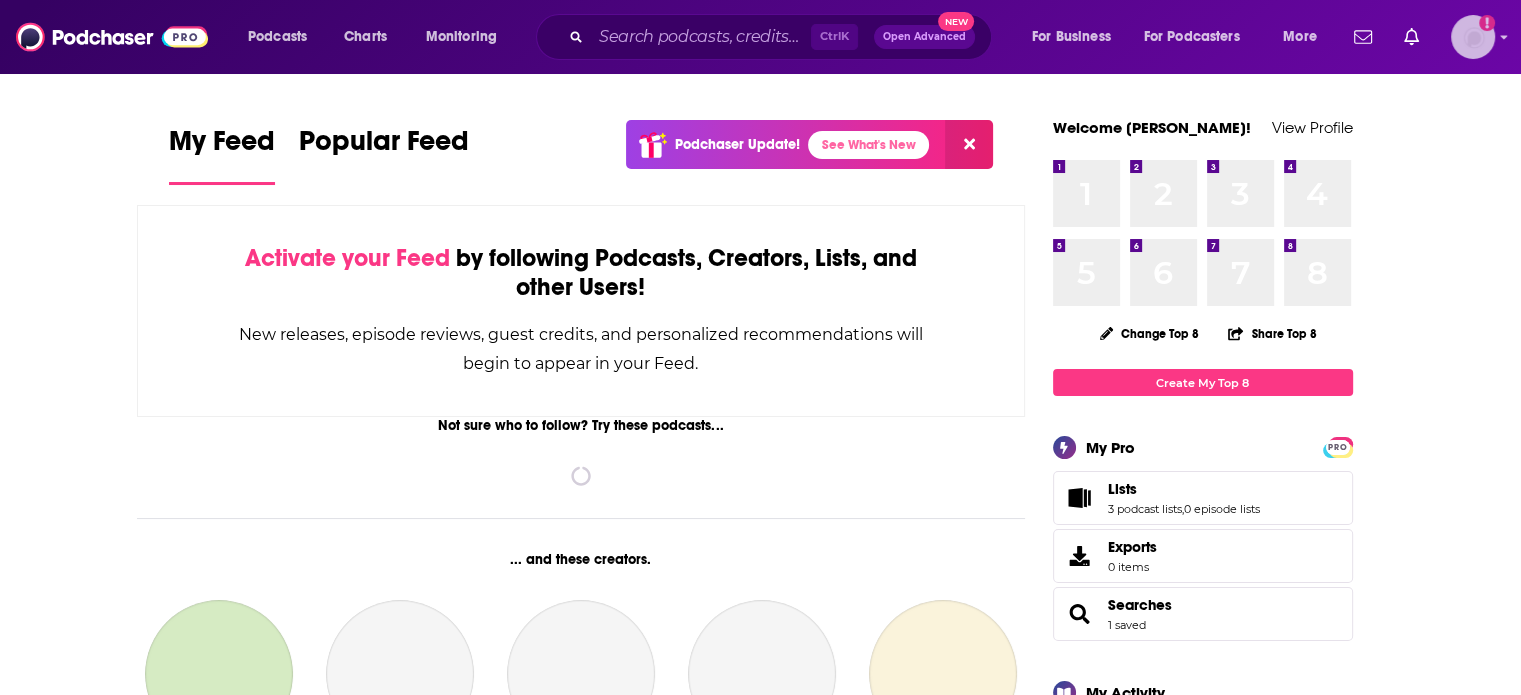 click at bounding box center [1473, 37] 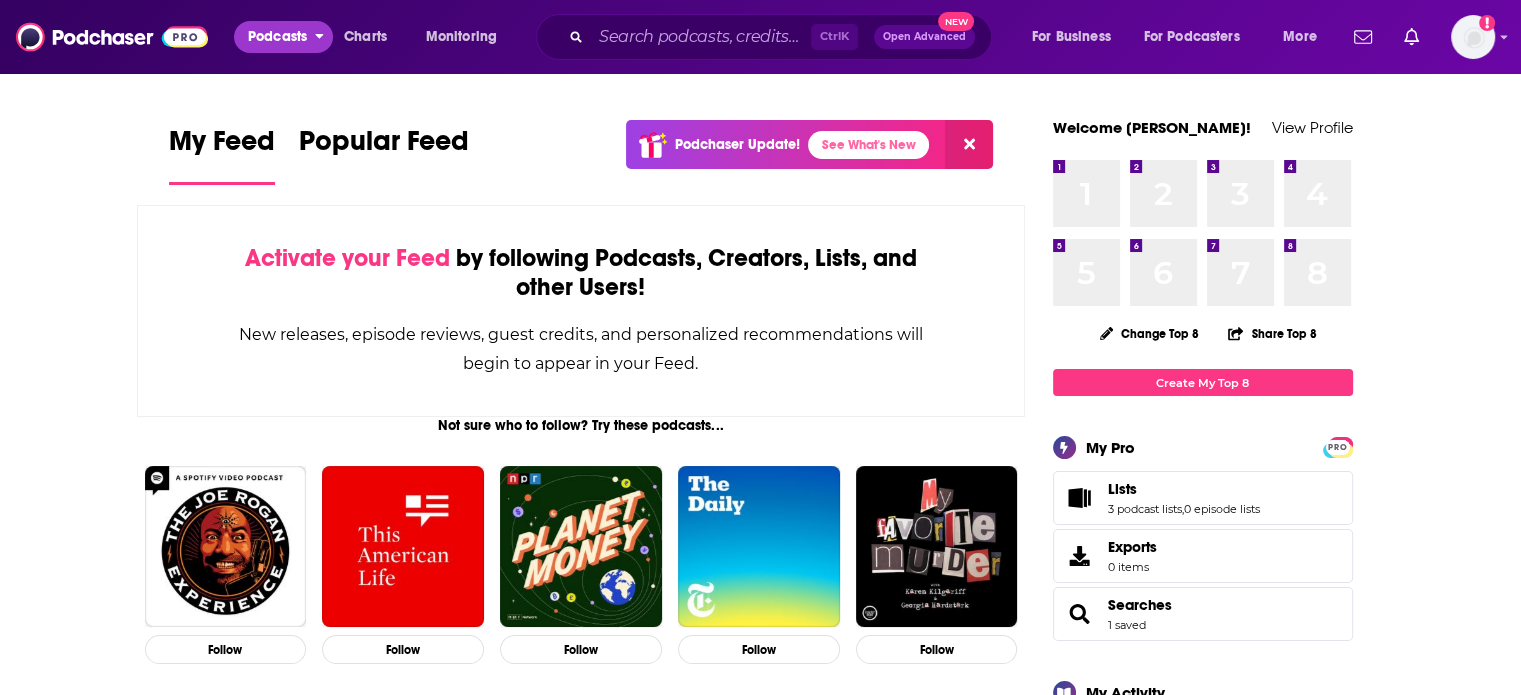 click on "Podcasts" at bounding box center [277, 37] 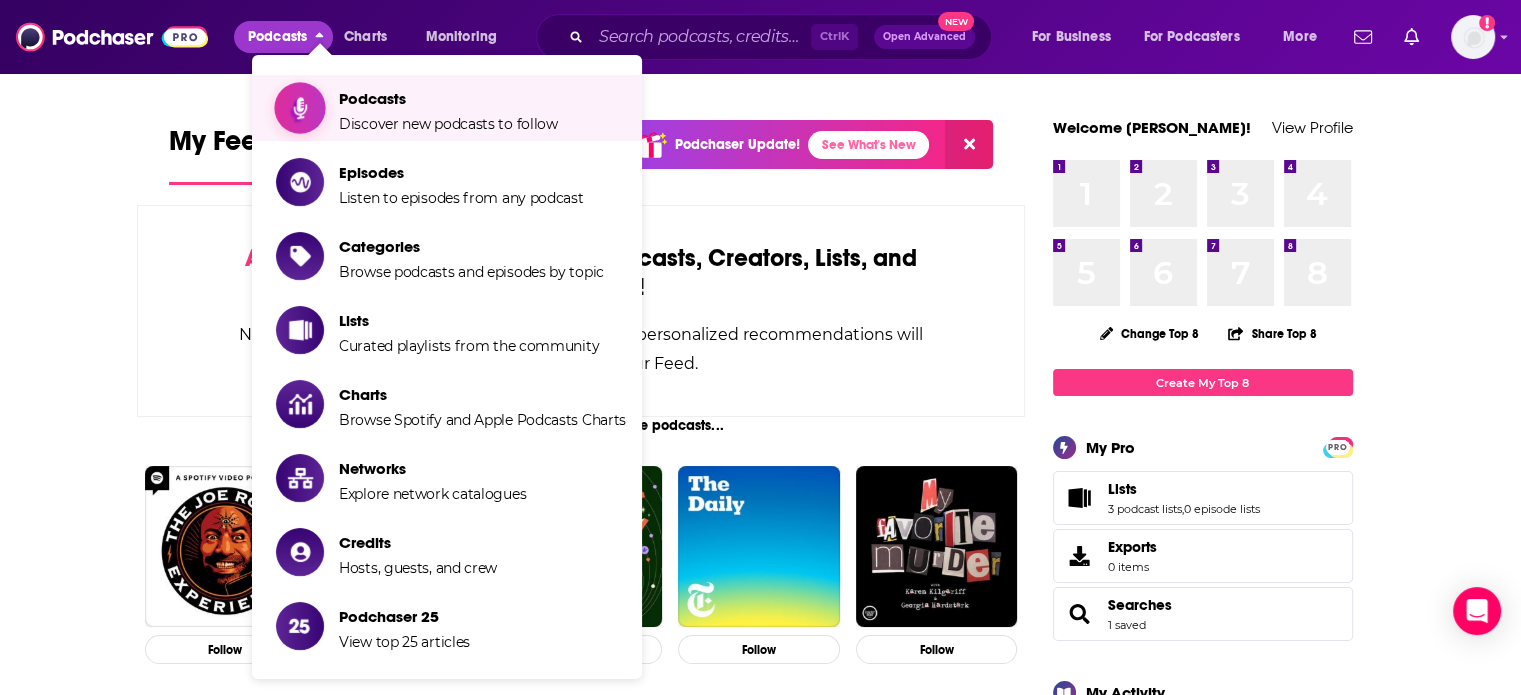 click on "Podcasts" at bounding box center (448, 98) 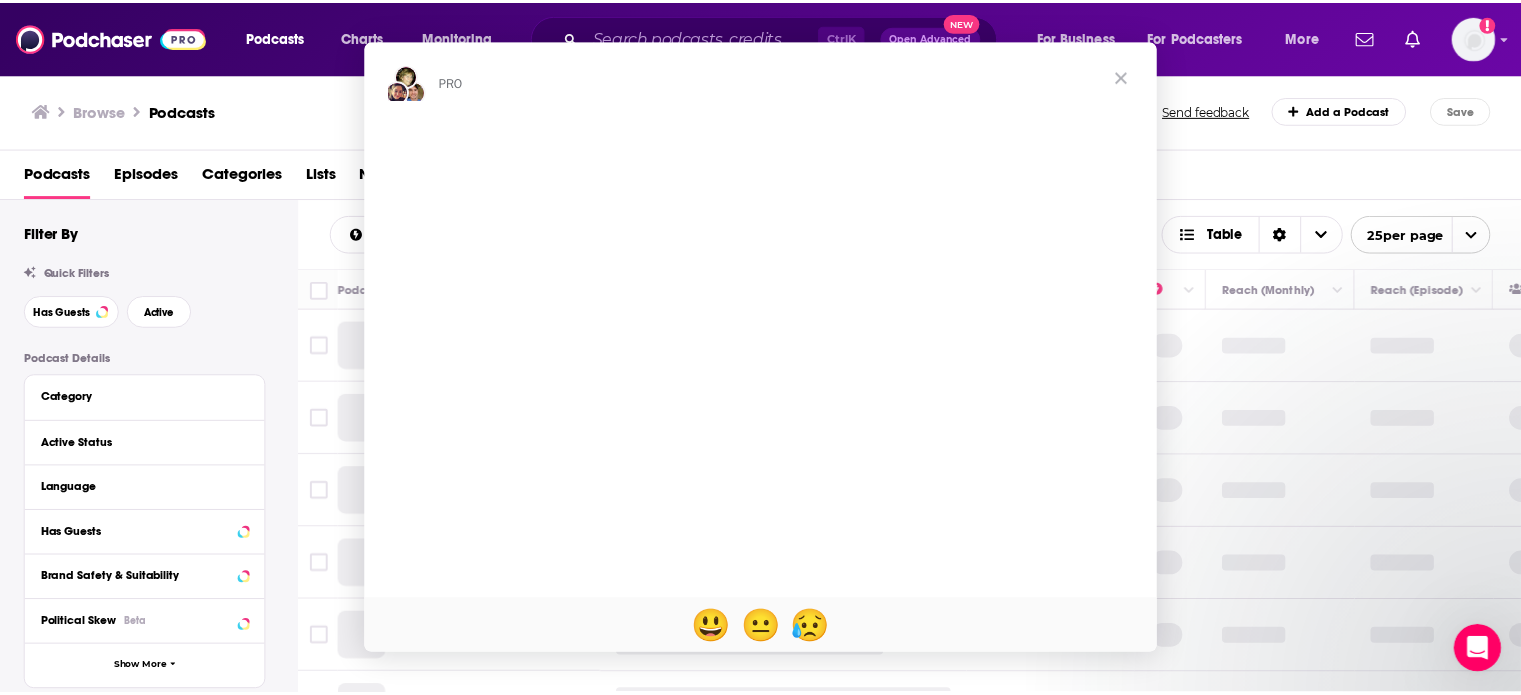 scroll, scrollTop: 0, scrollLeft: 0, axis: both 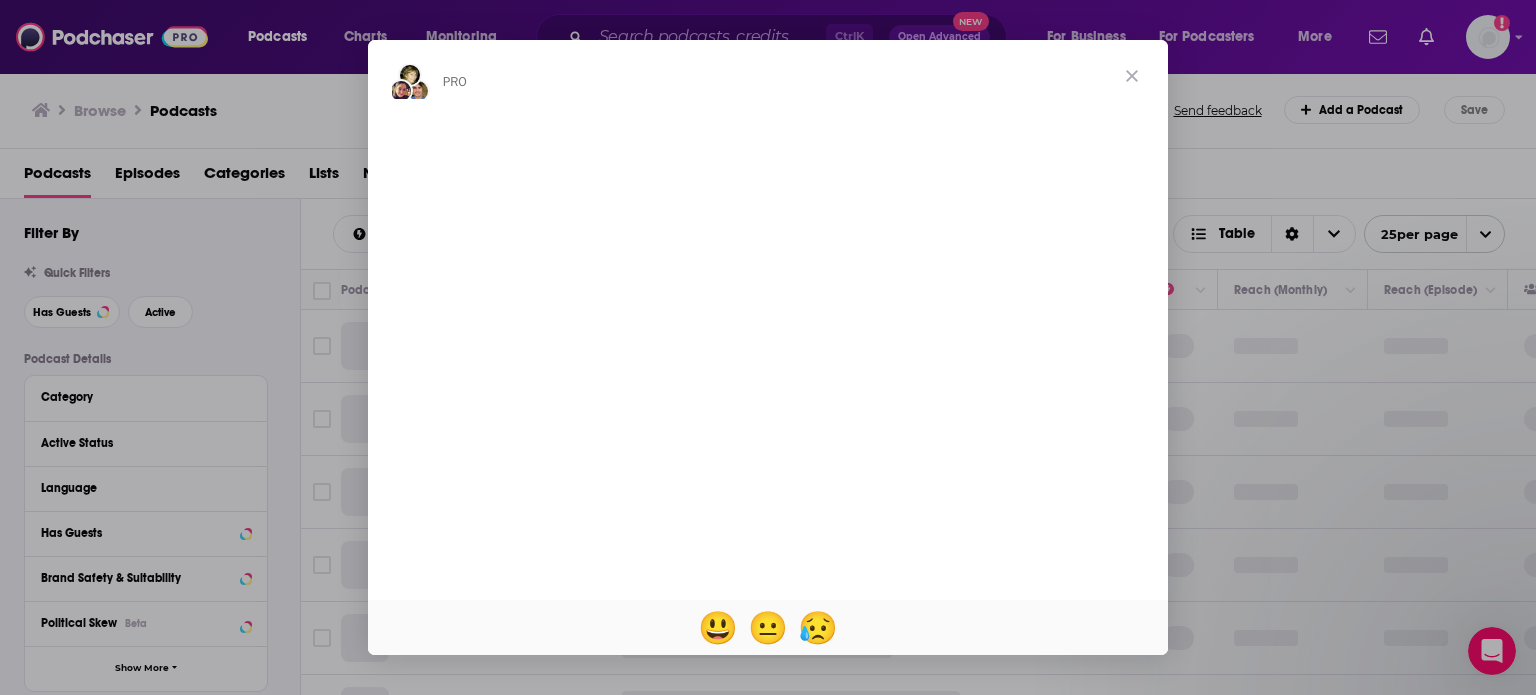 click at bounding box center (1132, 76) 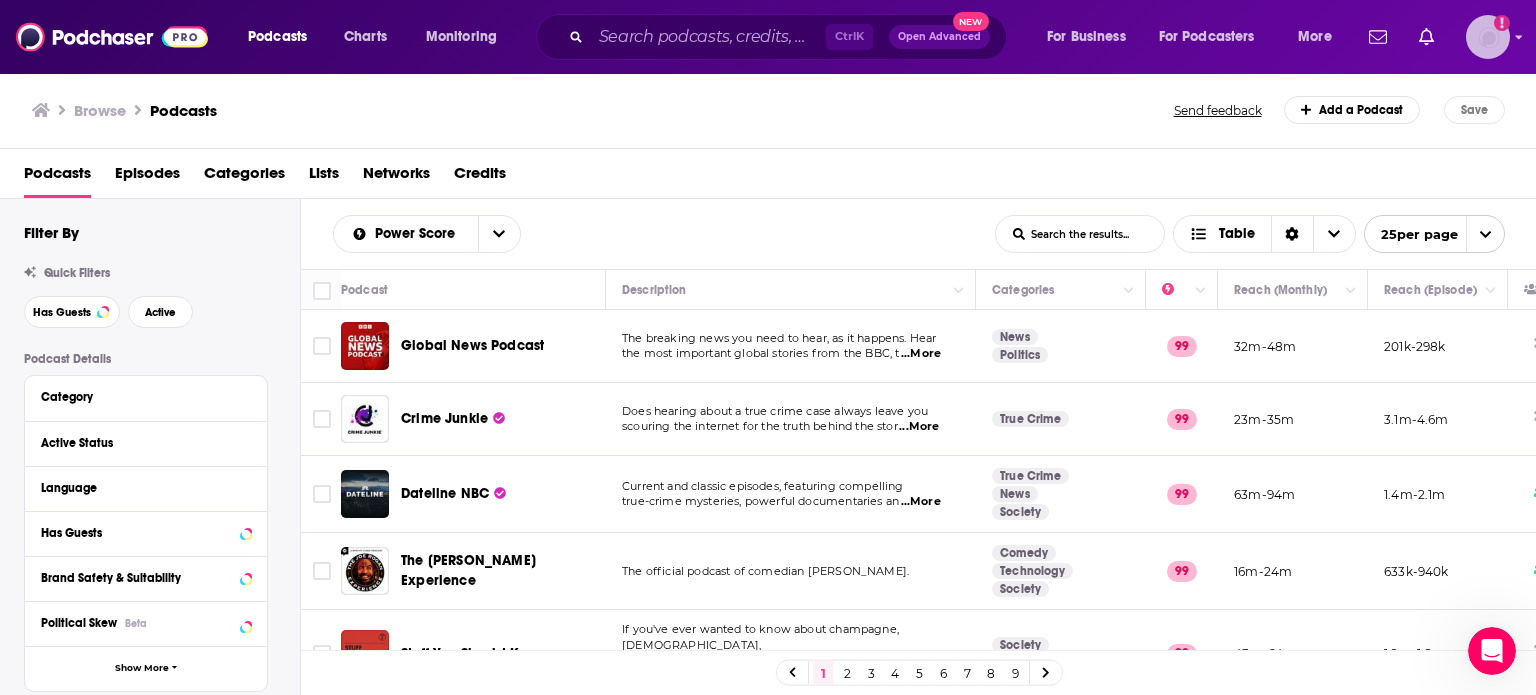 click at bounding box center [1488, 37] 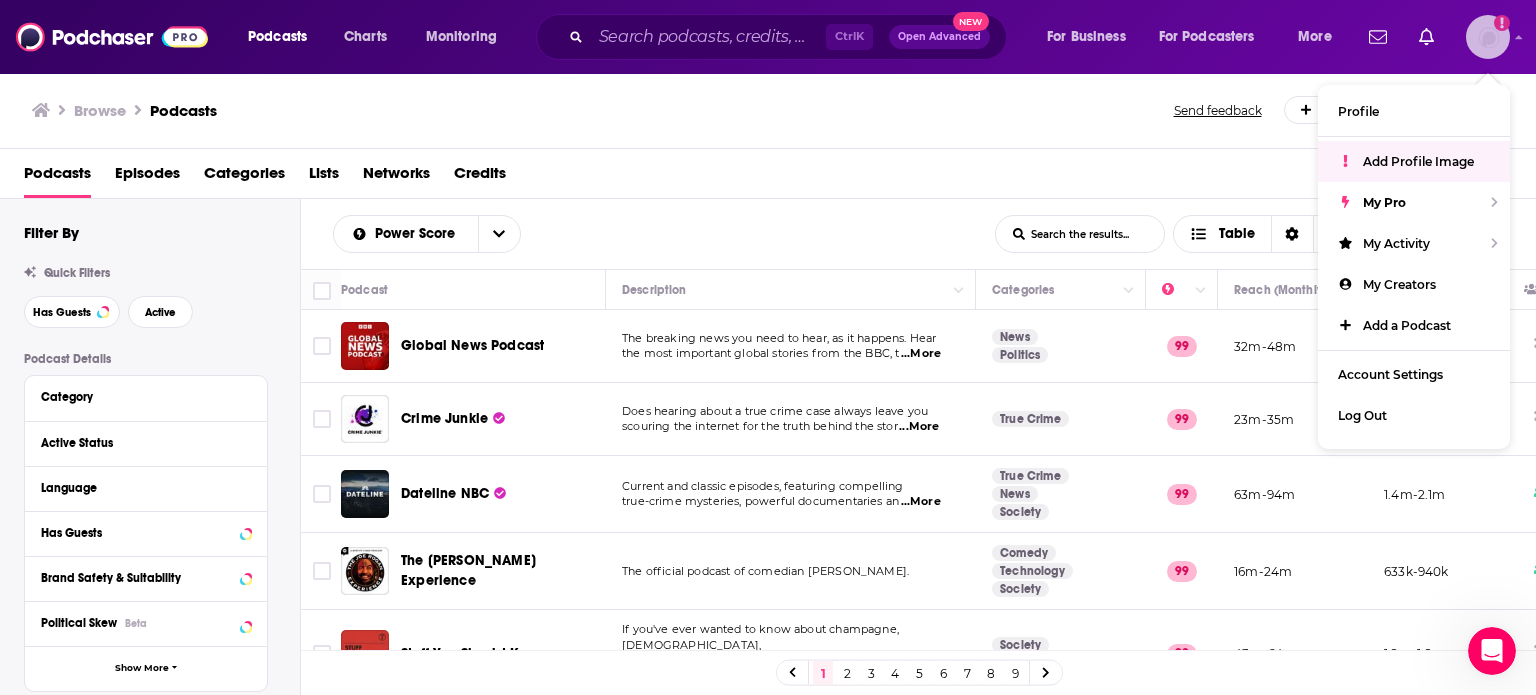 click on "Add Profile Image" at bounding box center (1418, 161) 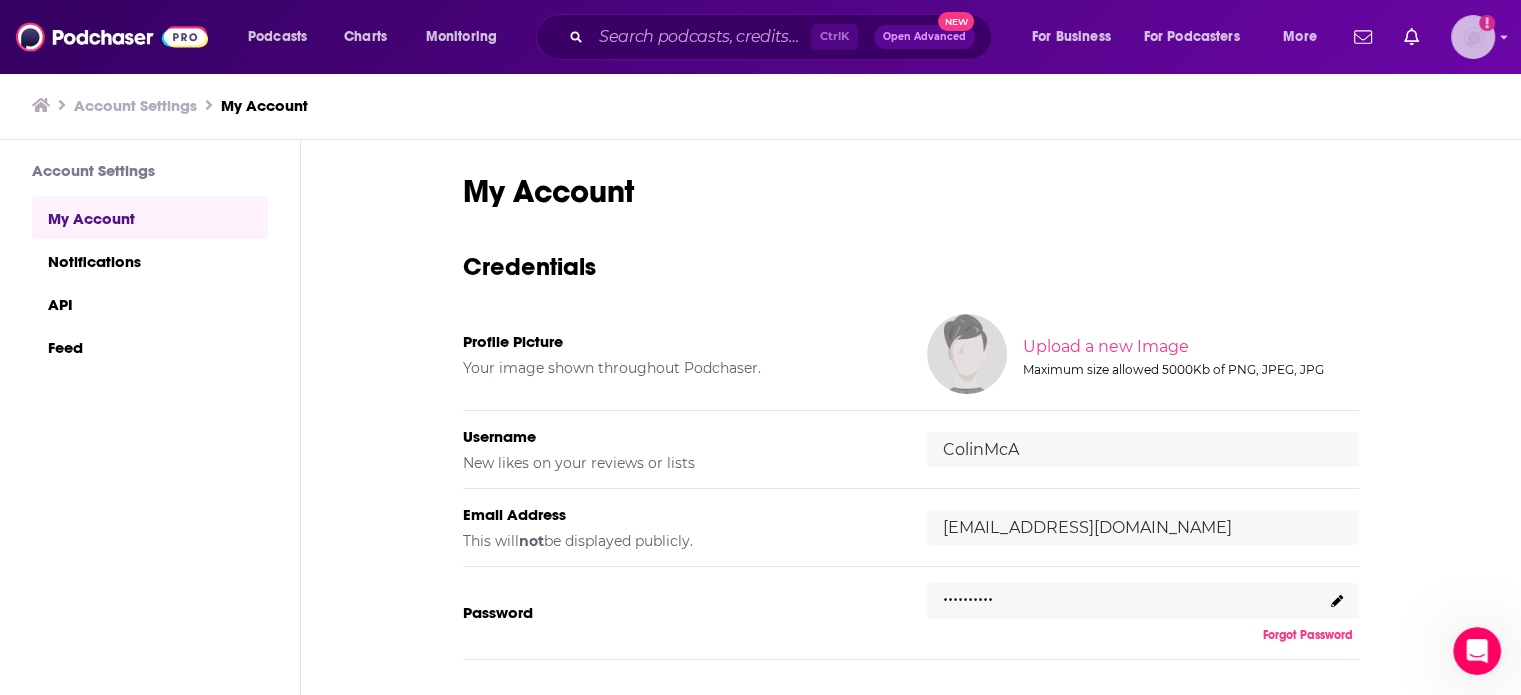 click at bounding box center (1473, 37) 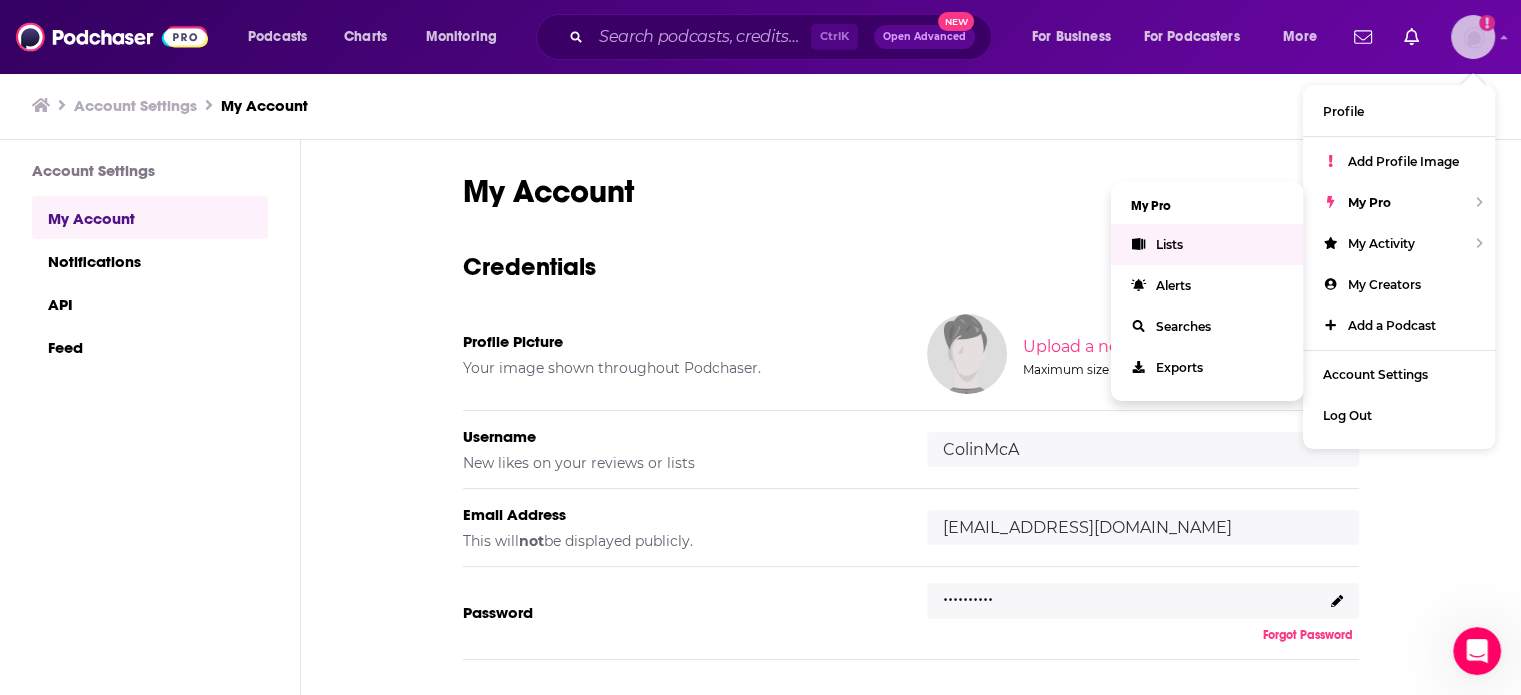 click on "Lists" at bounding box center [1207, 244] 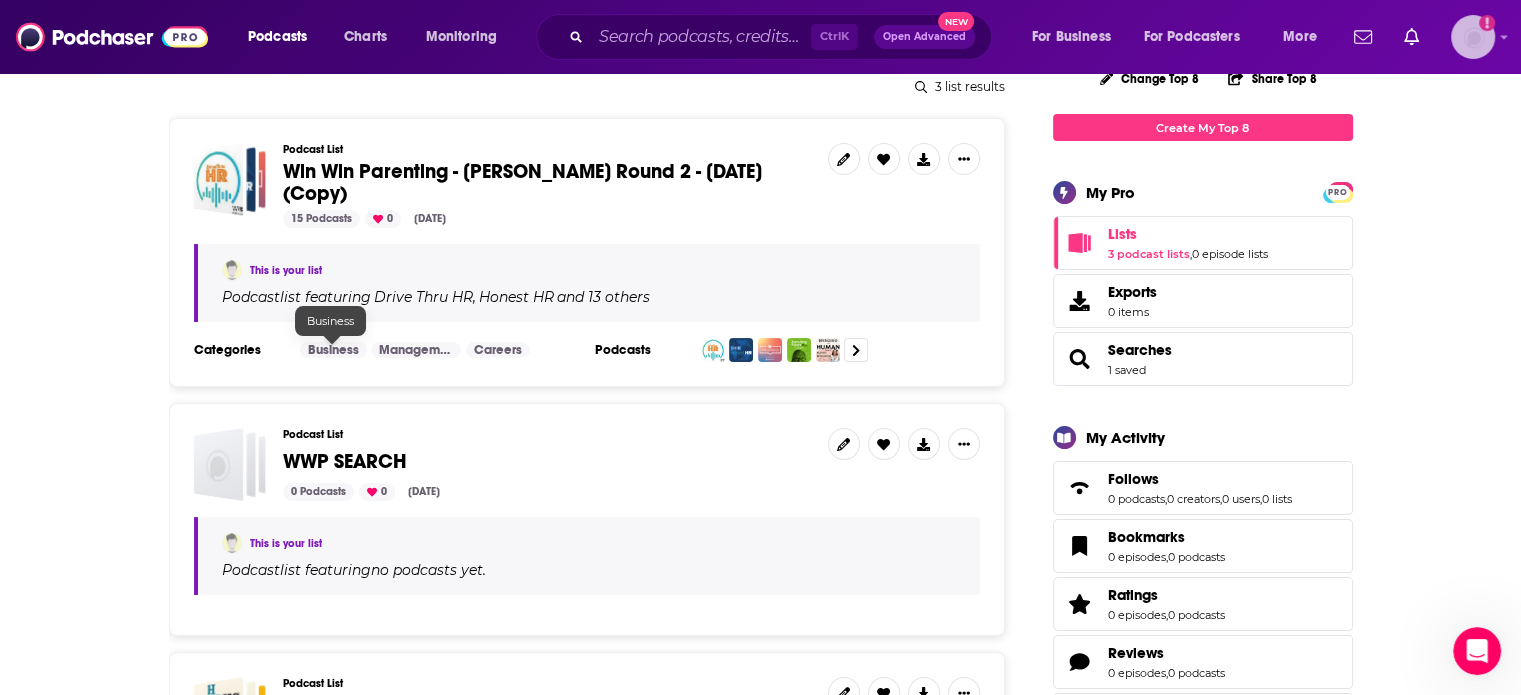 scroll, scrollTop: 200, scrollLeft: 0, axis: vertical 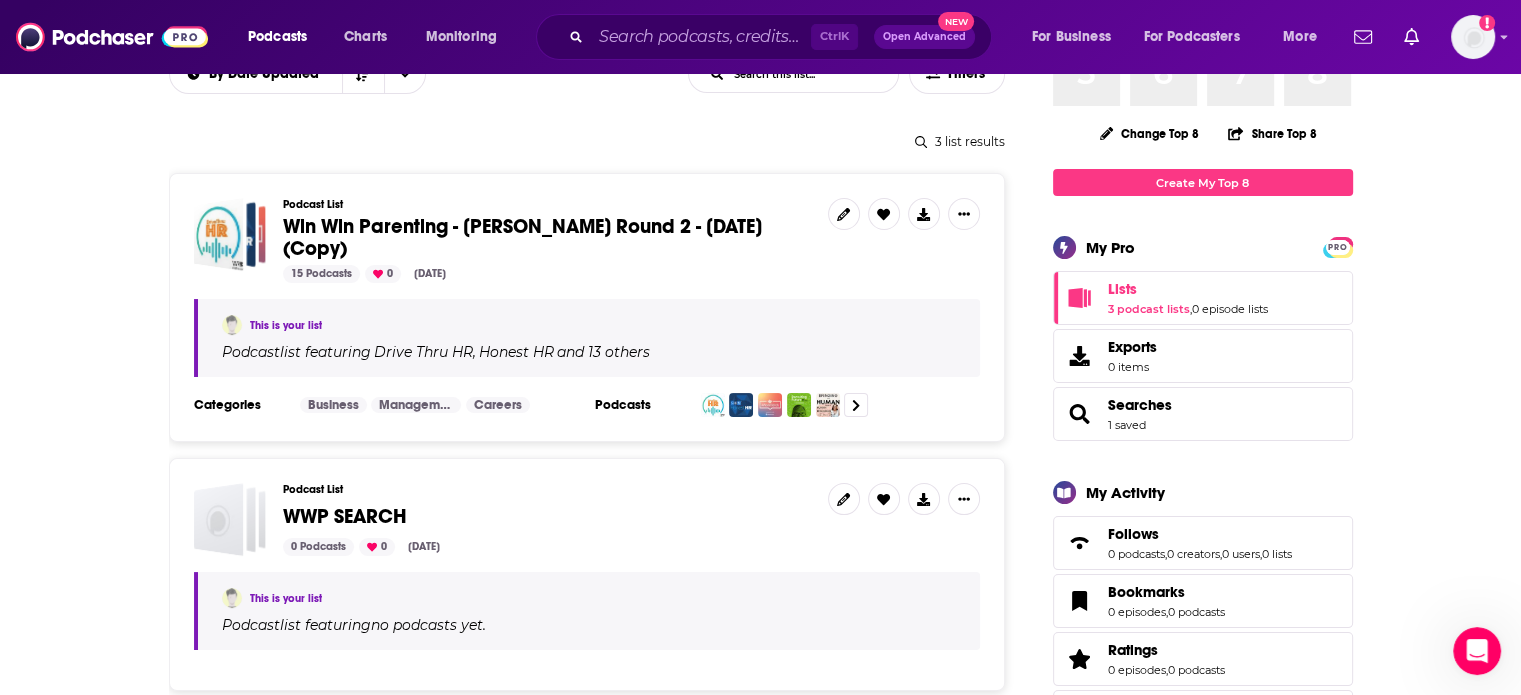 click on "Win Win Parenting - [PERSON_NAME] Round 2 - [DATE] (Copy)" at bounding box center (522, 237) 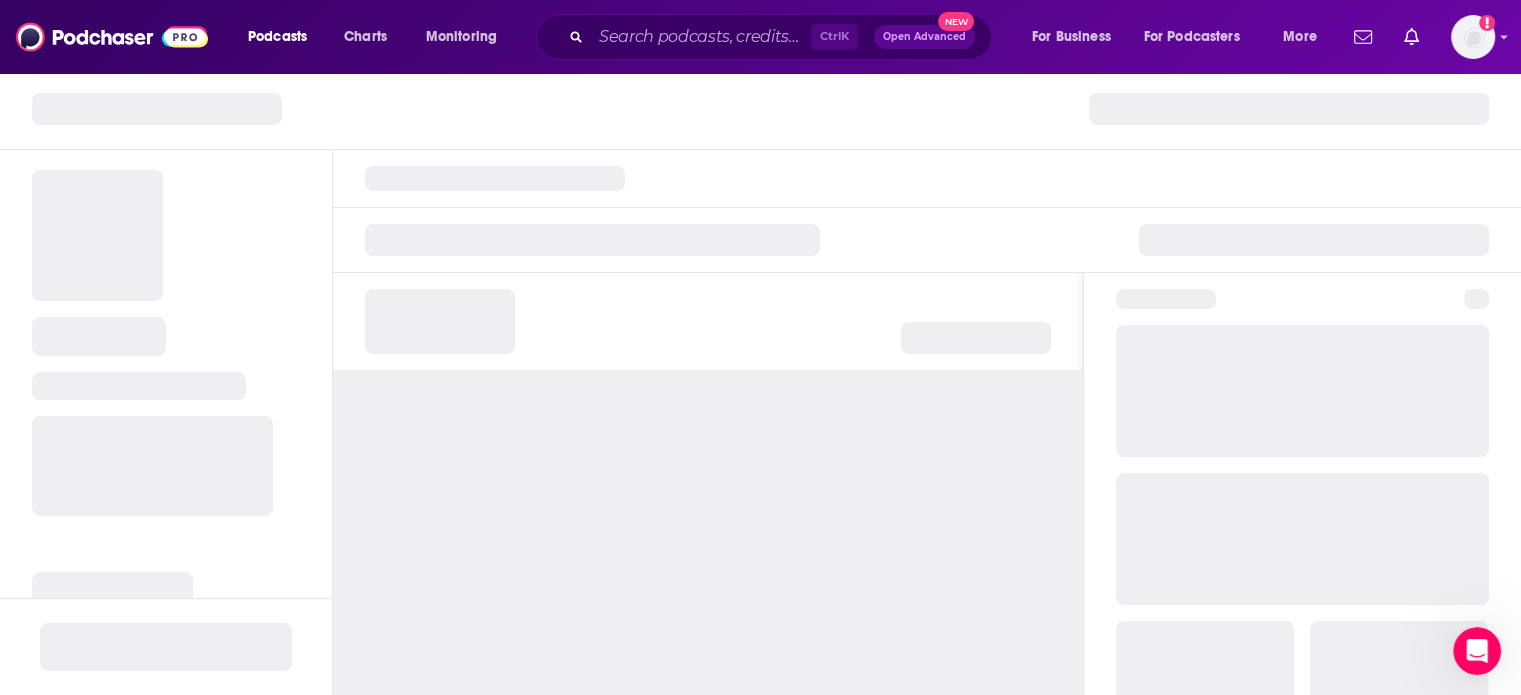 scroll, scrollTop: 0, scrollLeft: 0, axis: both 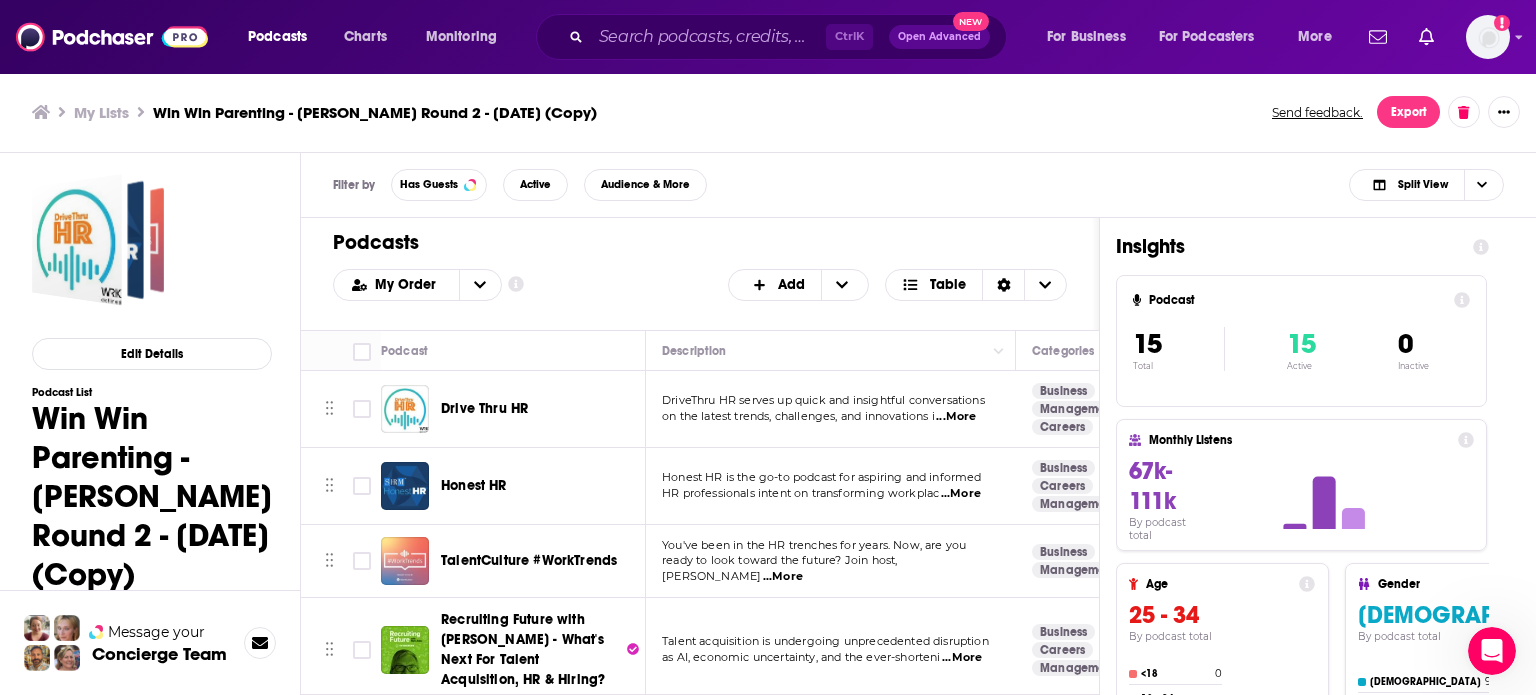 click on "Drive Thru HR" at bounding box center [484, 408] 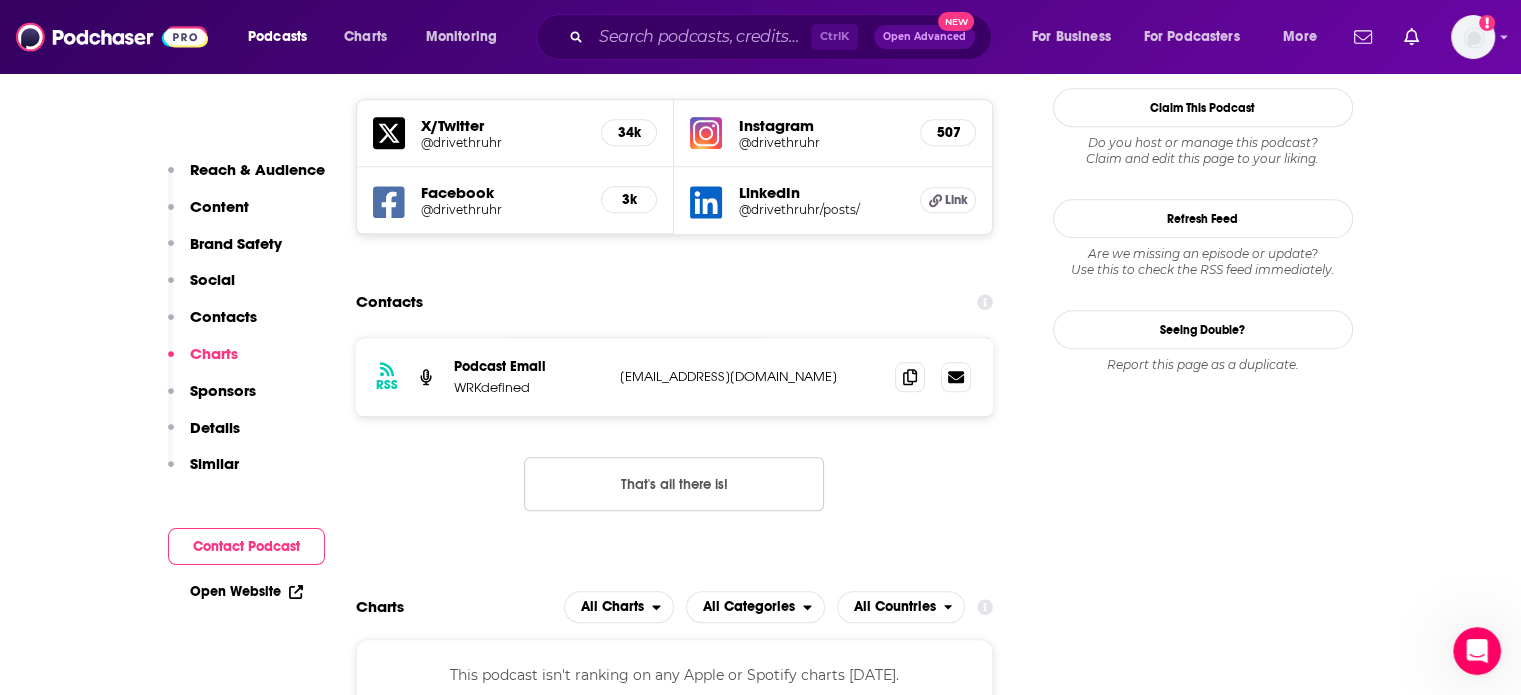 scroll, scrollTop: 2000, scrollLeft: 0, axis: vertical 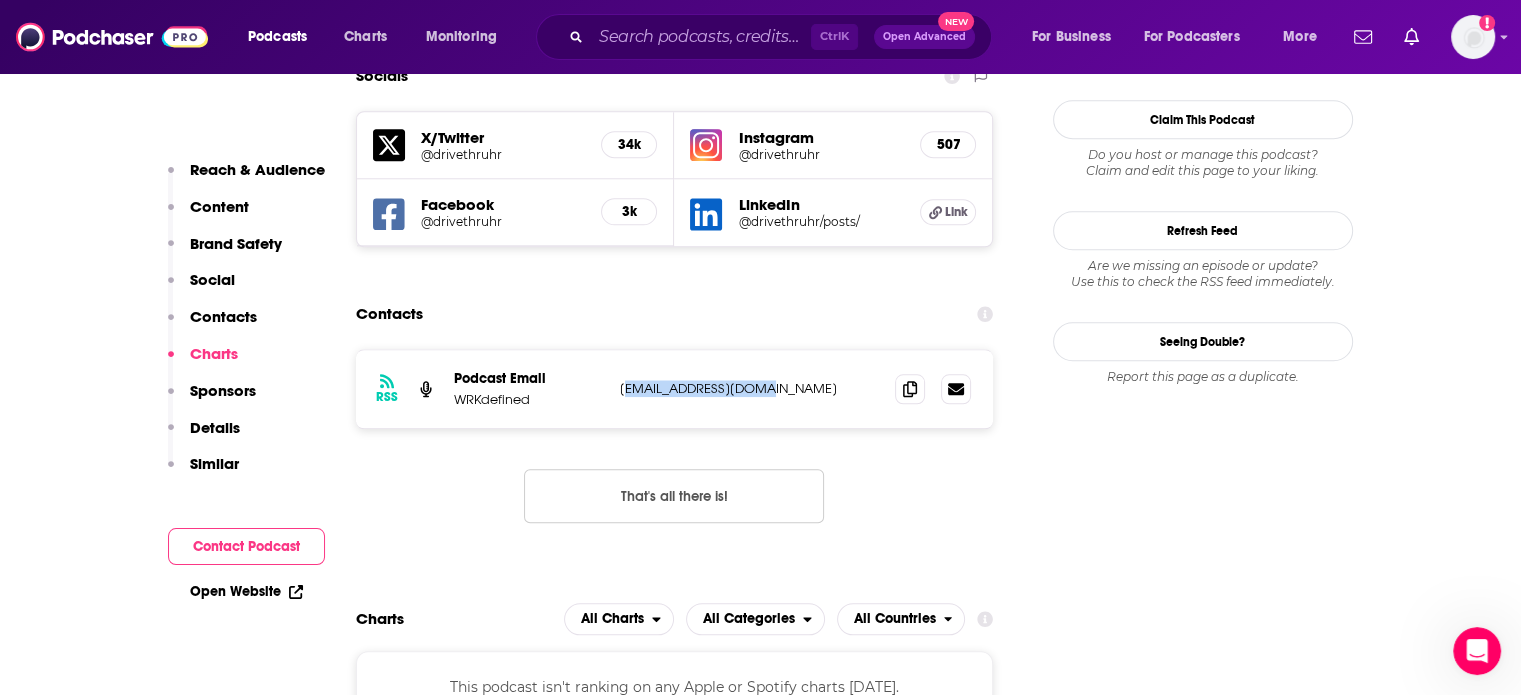 drag, startPoint x: 778, startPoint y: 250, endPoint x: 625, endPoint y: 257, distance: 153.16005 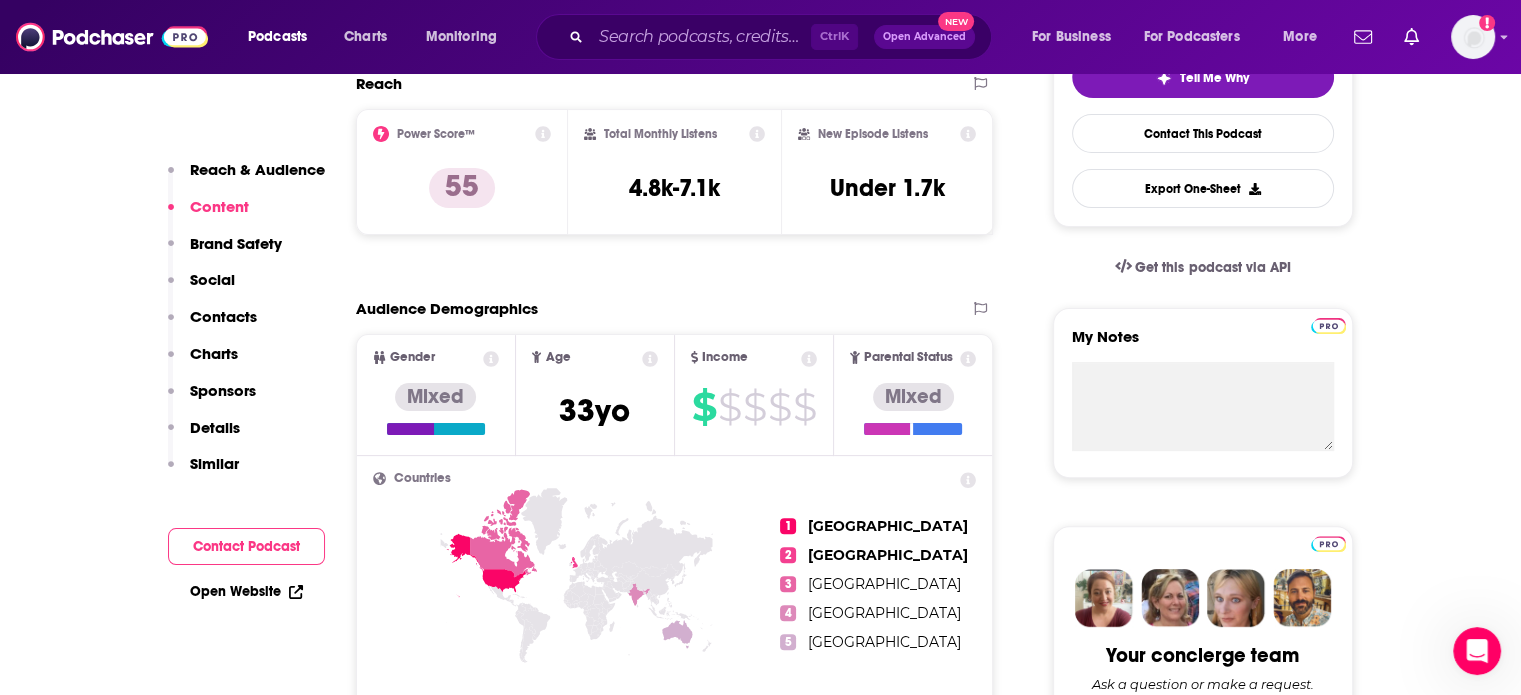 scroll, scrollTop: 500, scrollLeft: 0, axis: vertical 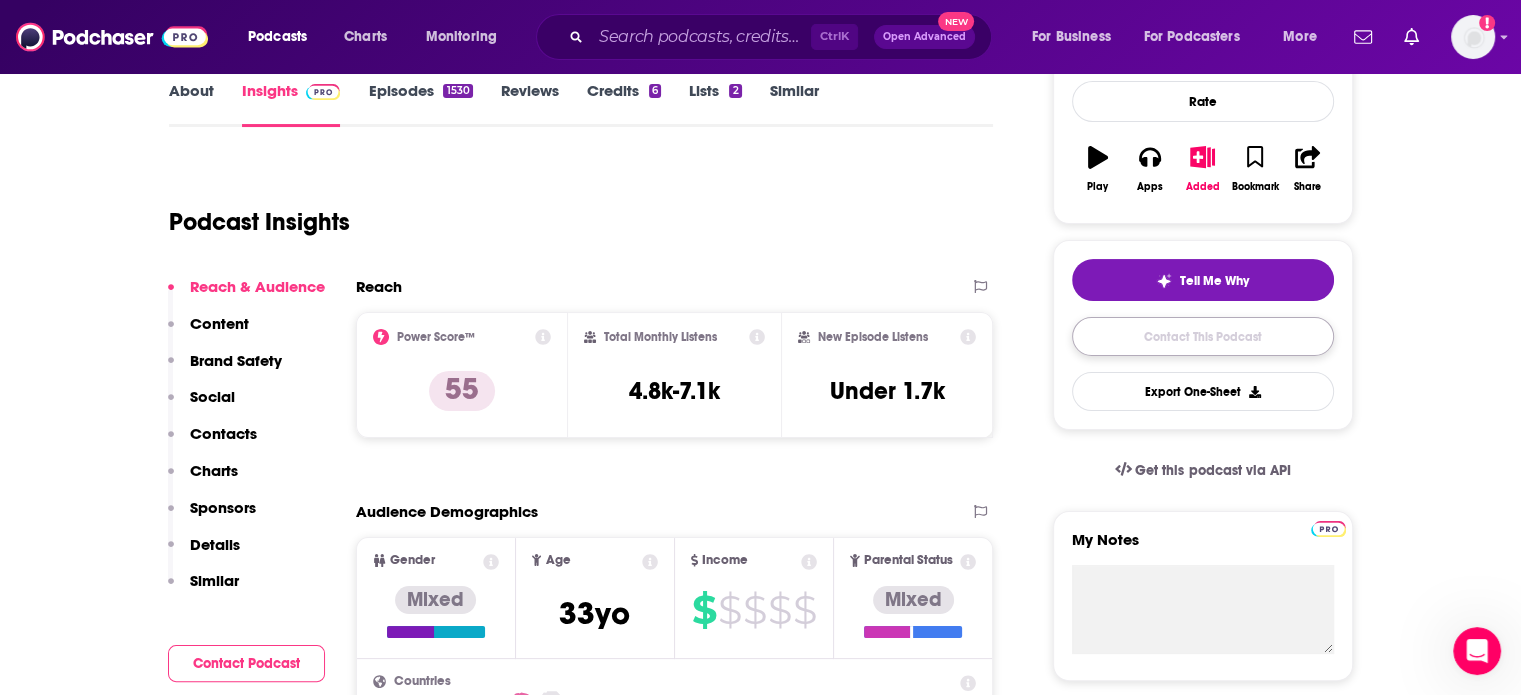 click on "Contact This Podcast" at bounding box center (1203, 336) 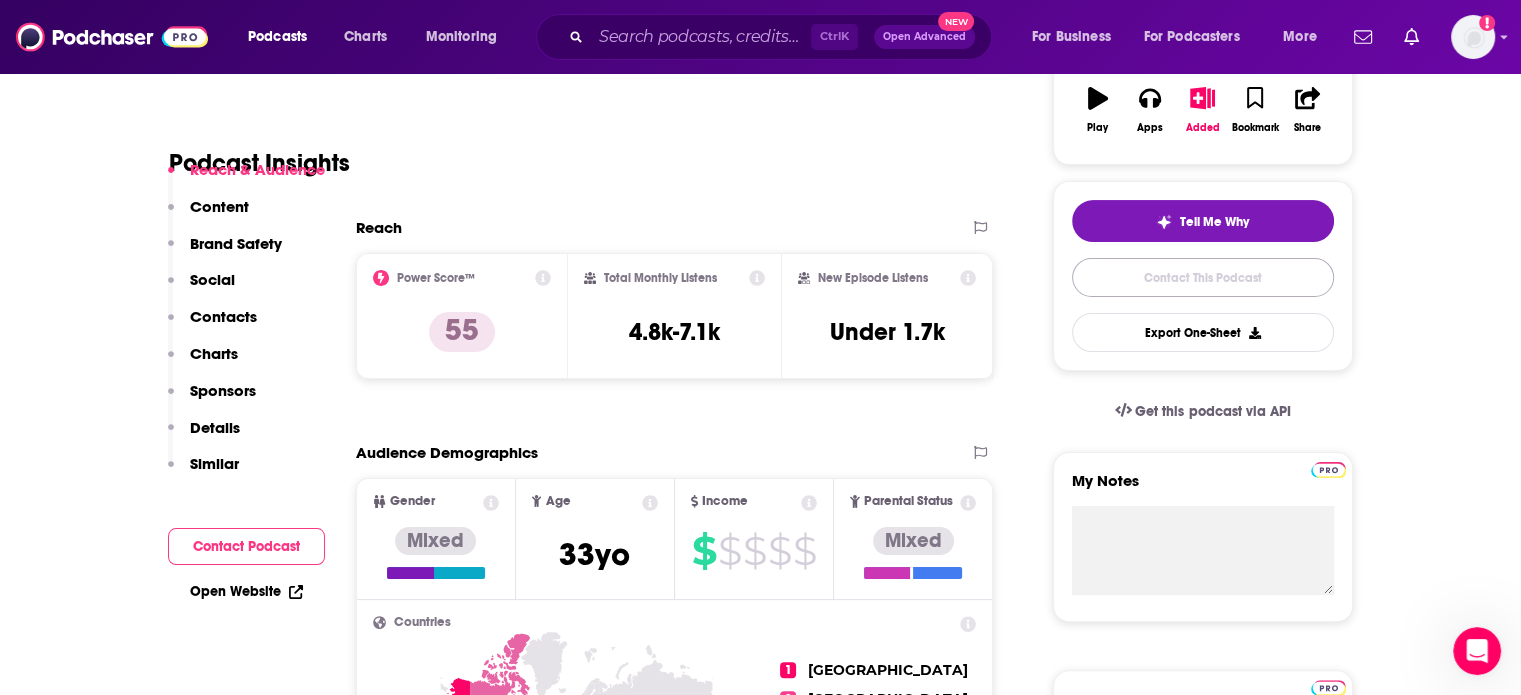 scroll, scrollTop: 459, scrollLeft: 0, axis: vertical 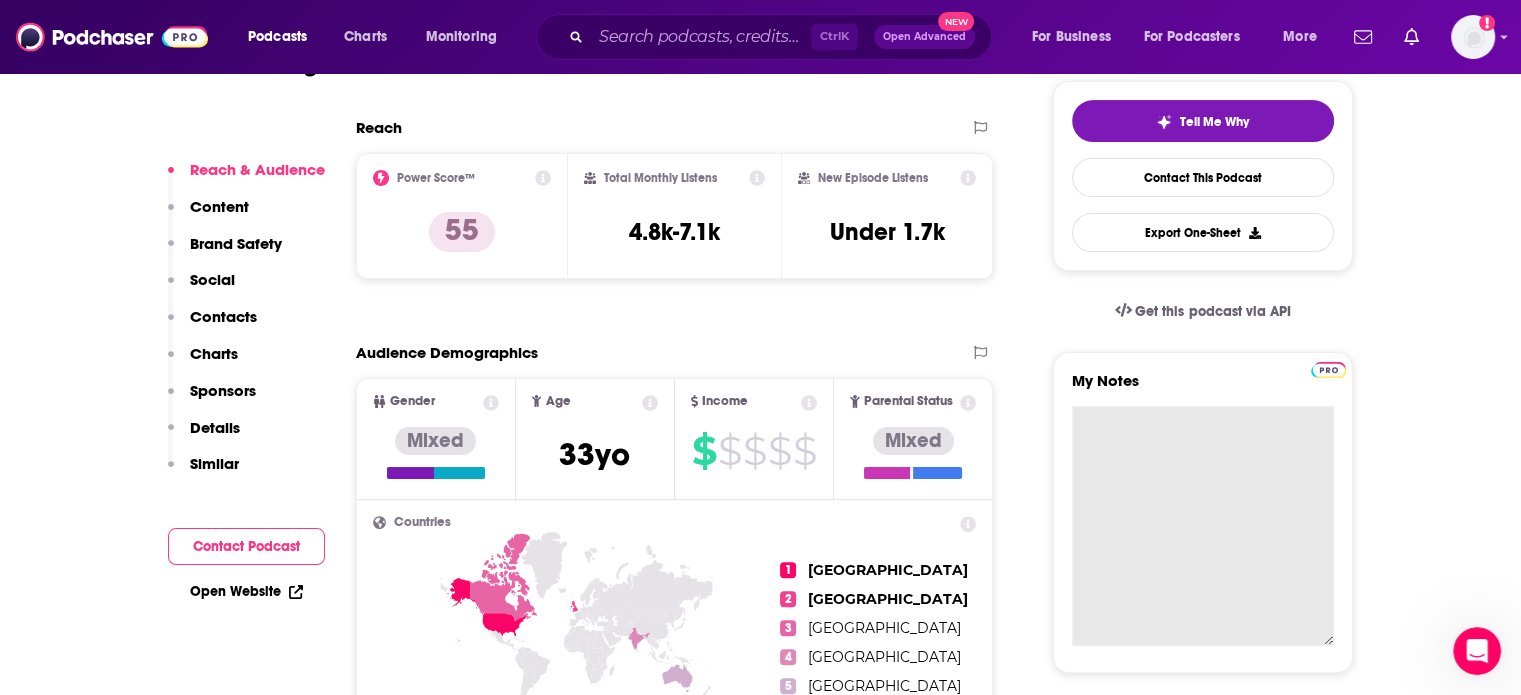 click on "My Notes" at bounding box center (1203, 526) 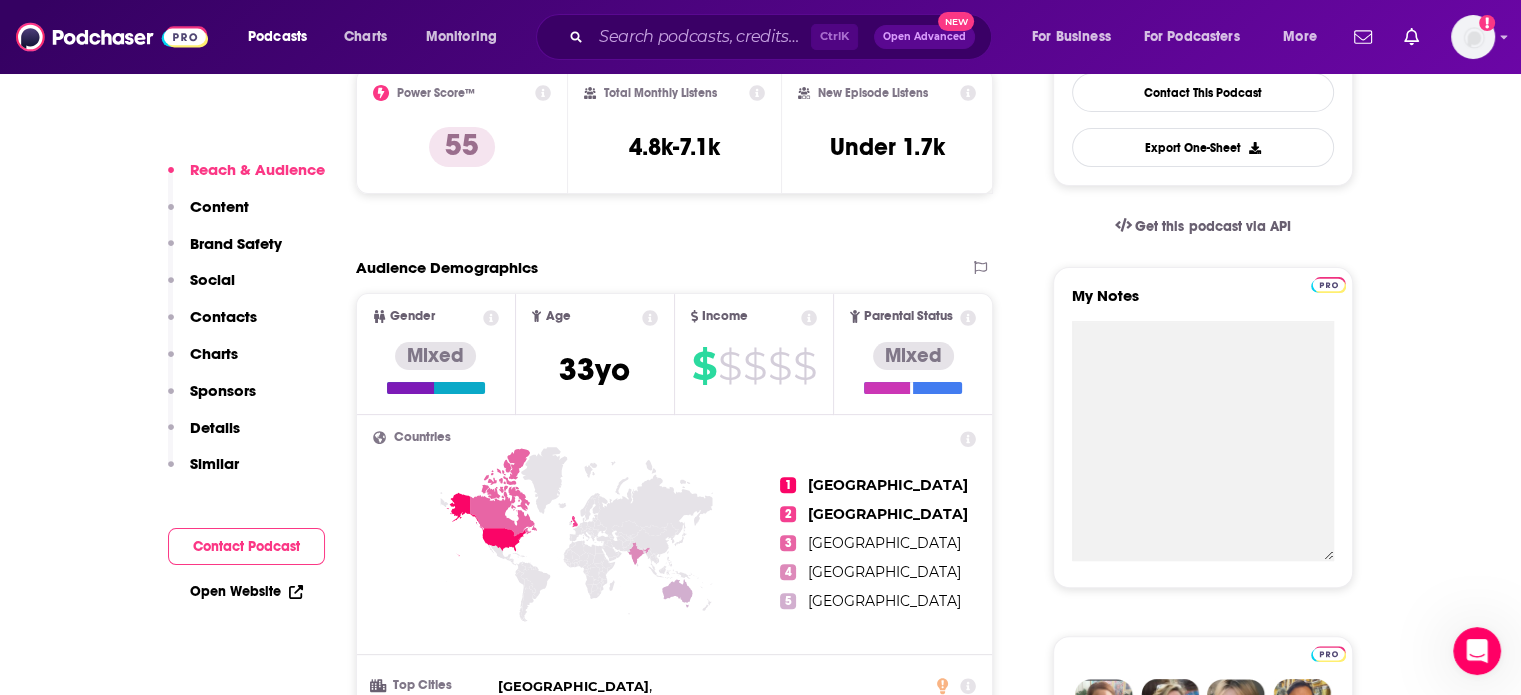 scroll, scrollTop: 359, scrollLeft: 0, axis: vertical 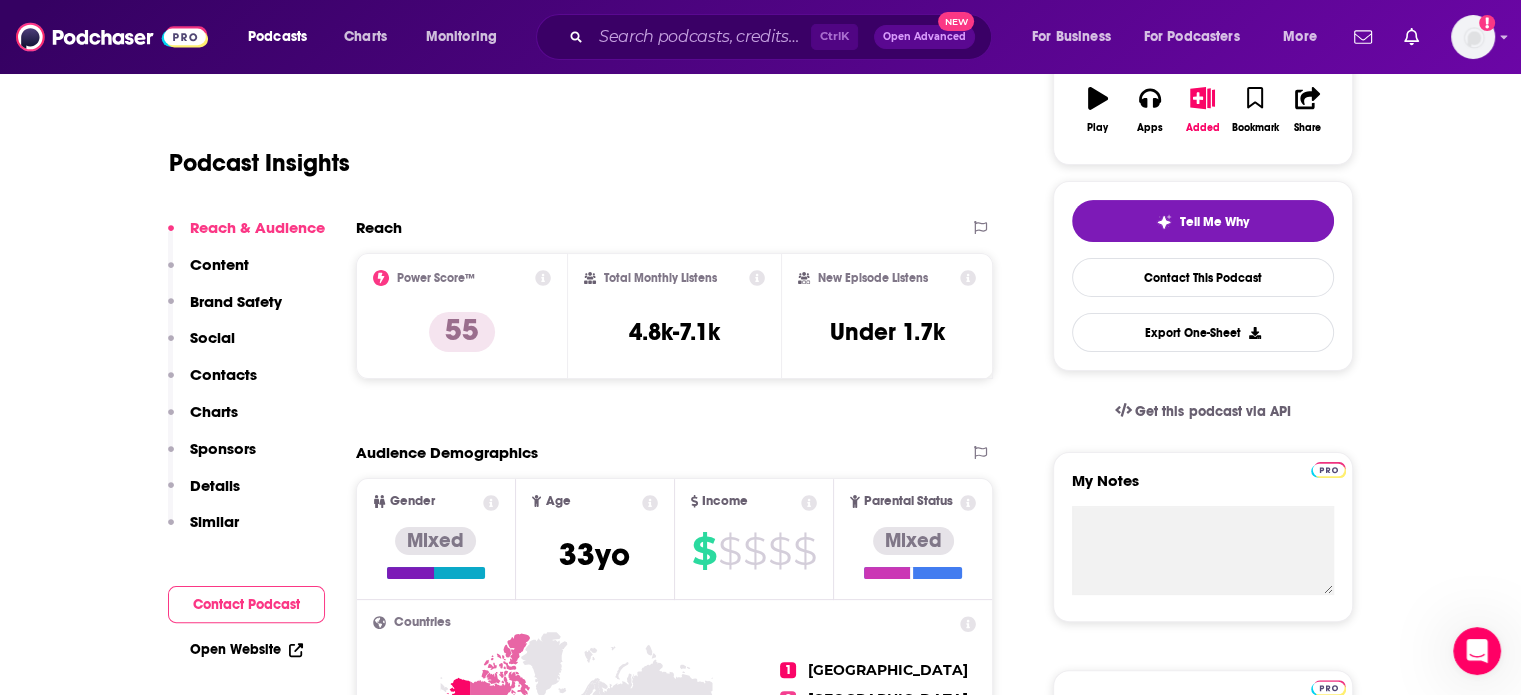 click at bounding box center (1328, 470) 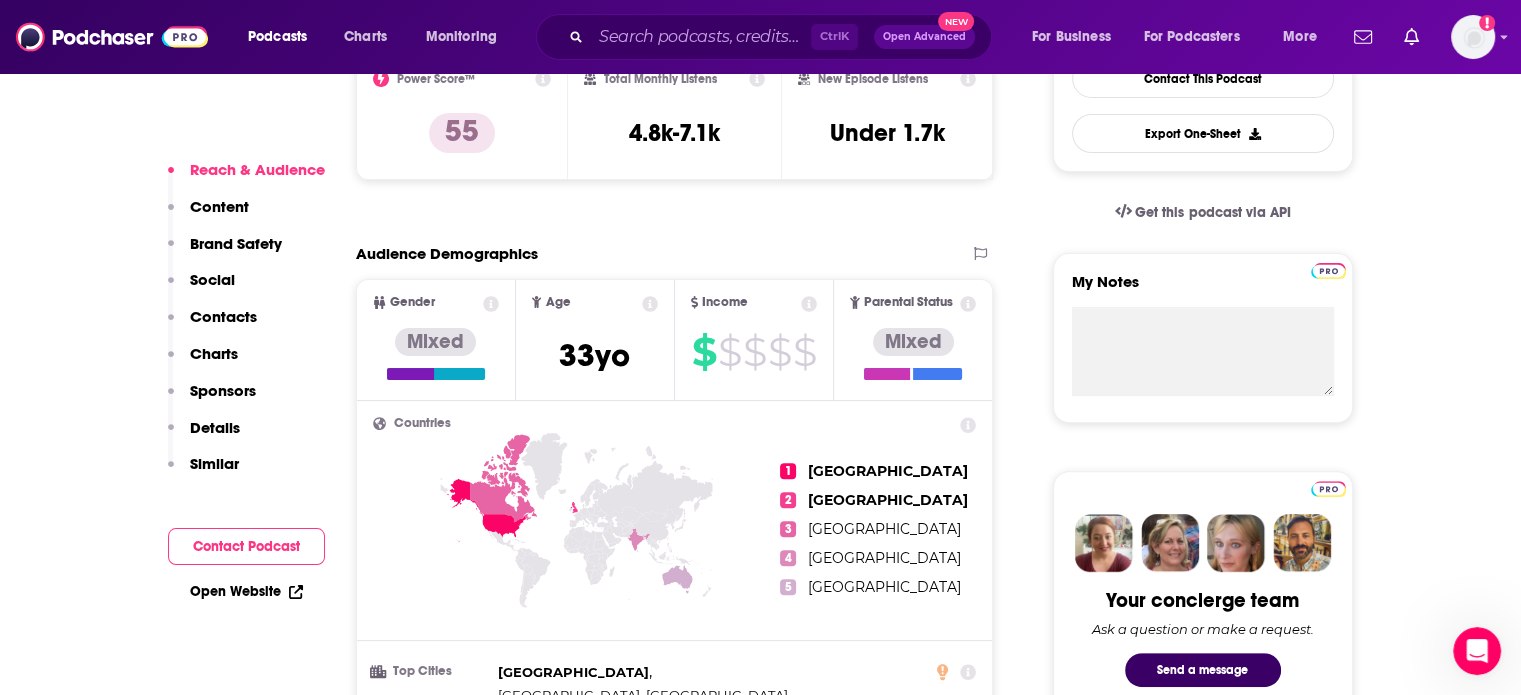 scroll, scrollTop: 559, scrollLeft: 0, axis: vertical 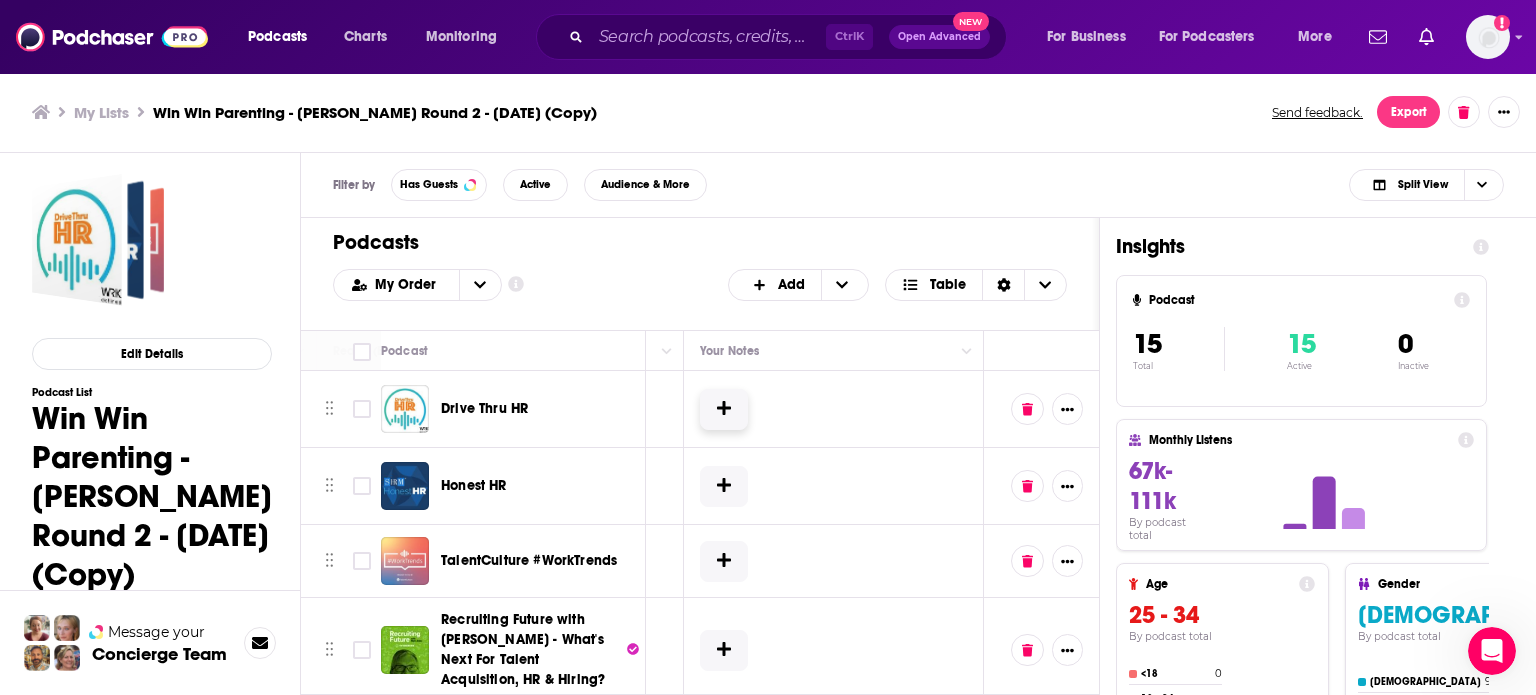 click 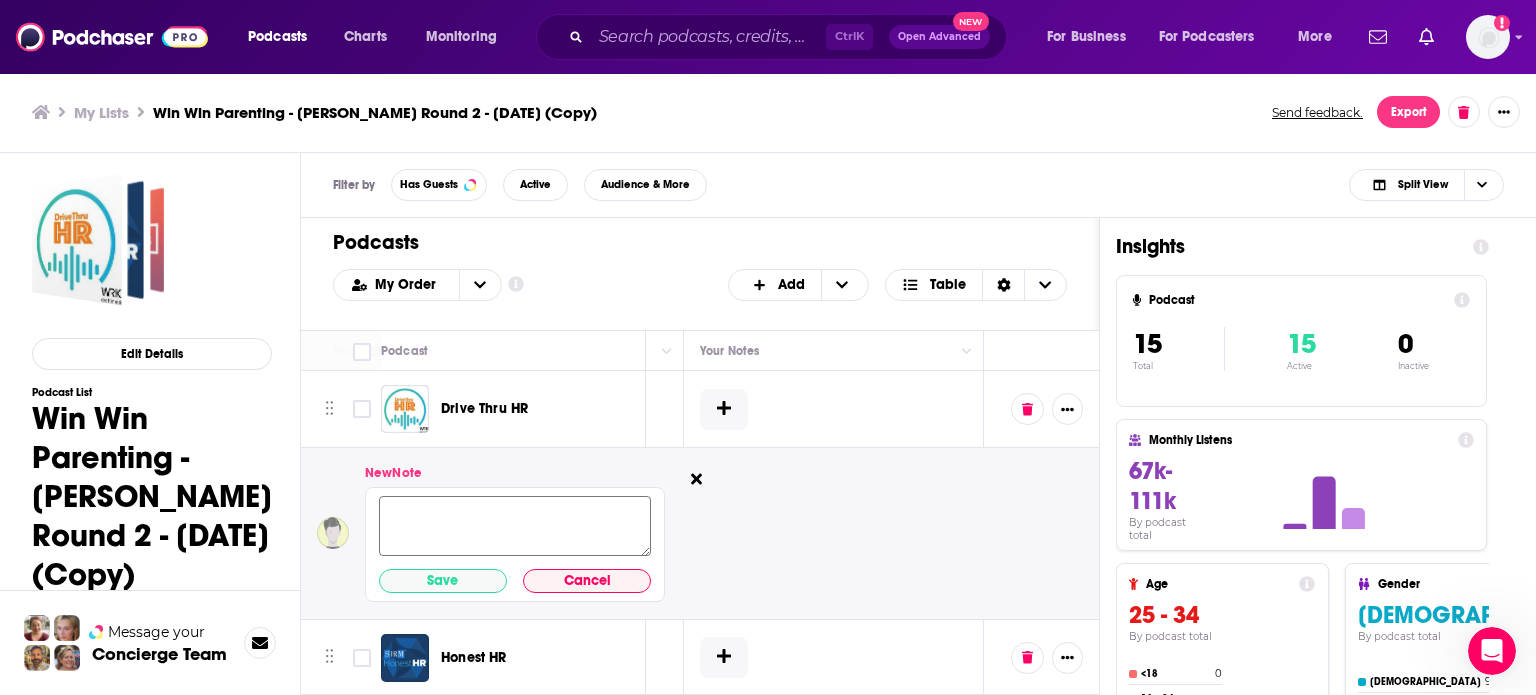 click at bounding box center (515, 527) 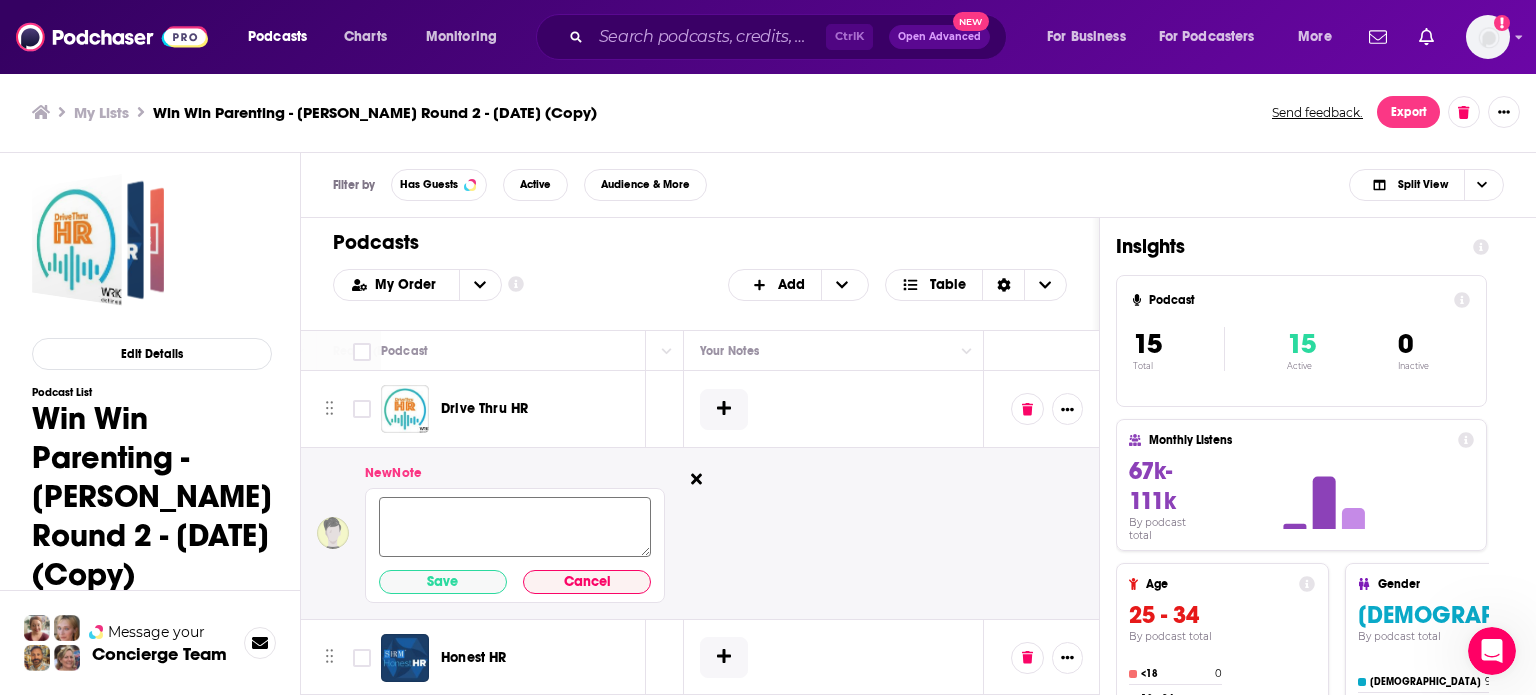 click on "Drive Thru HR" at bounding box center (484, 408) 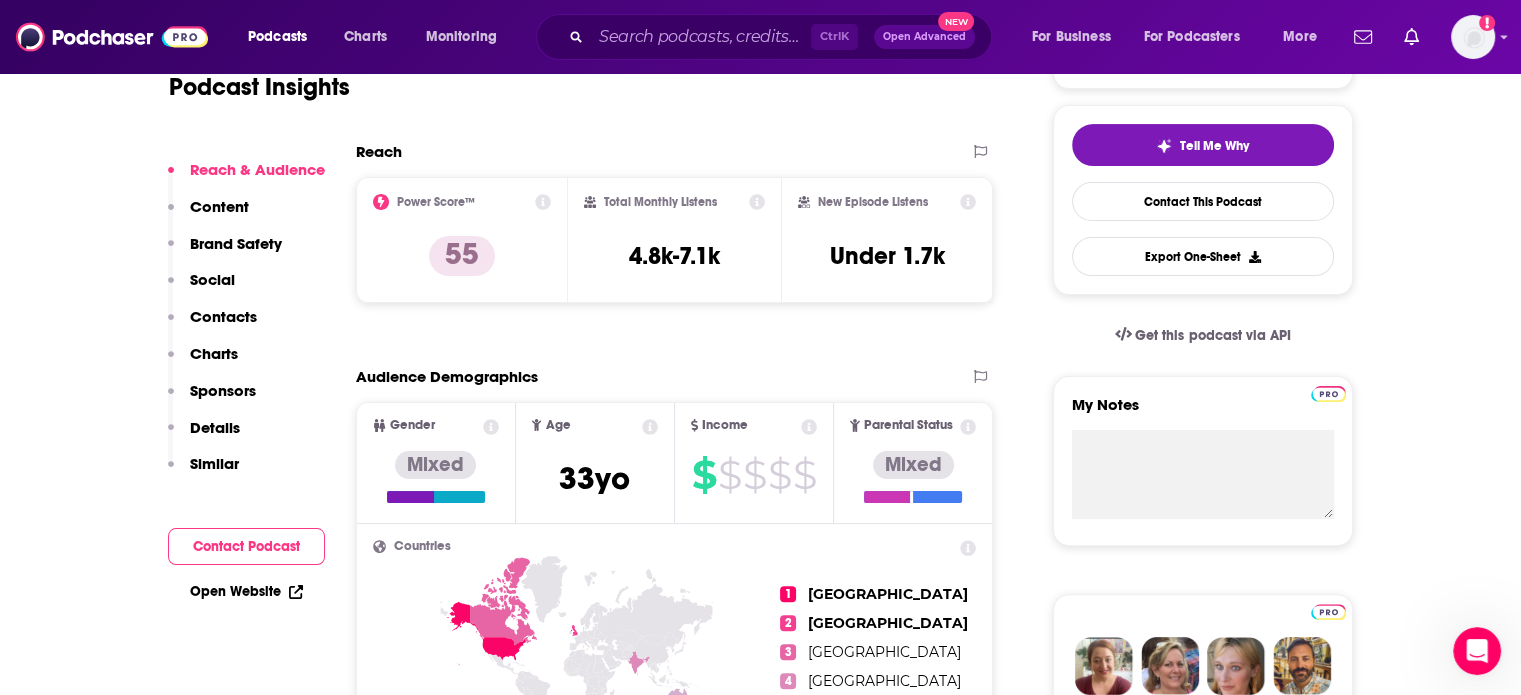 scroll, scrollTop: 400, scrollLeft: 0, axis: vertical 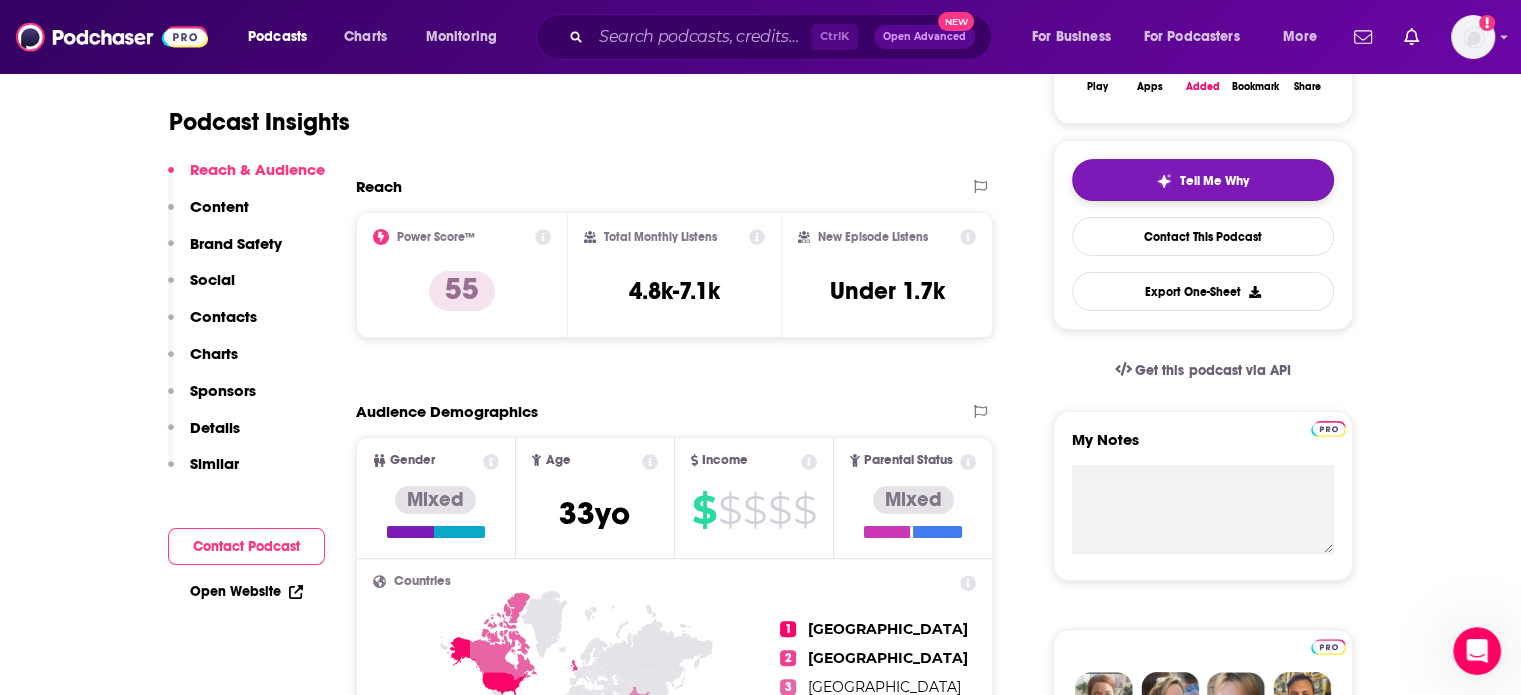 click on "Tell Me Why" at bounding box center [1214, 181] 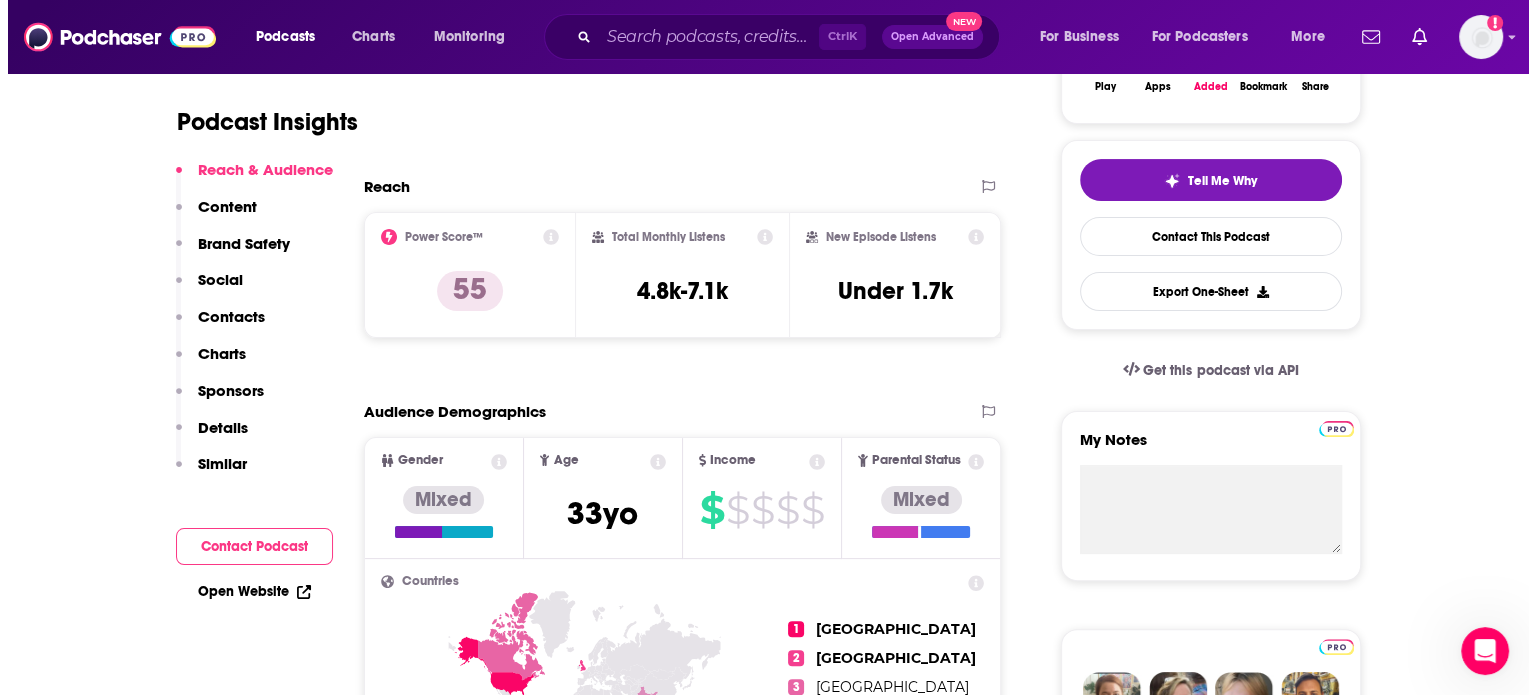 scroll, scrollTop: 0, scrollLeft: 0, axis: both 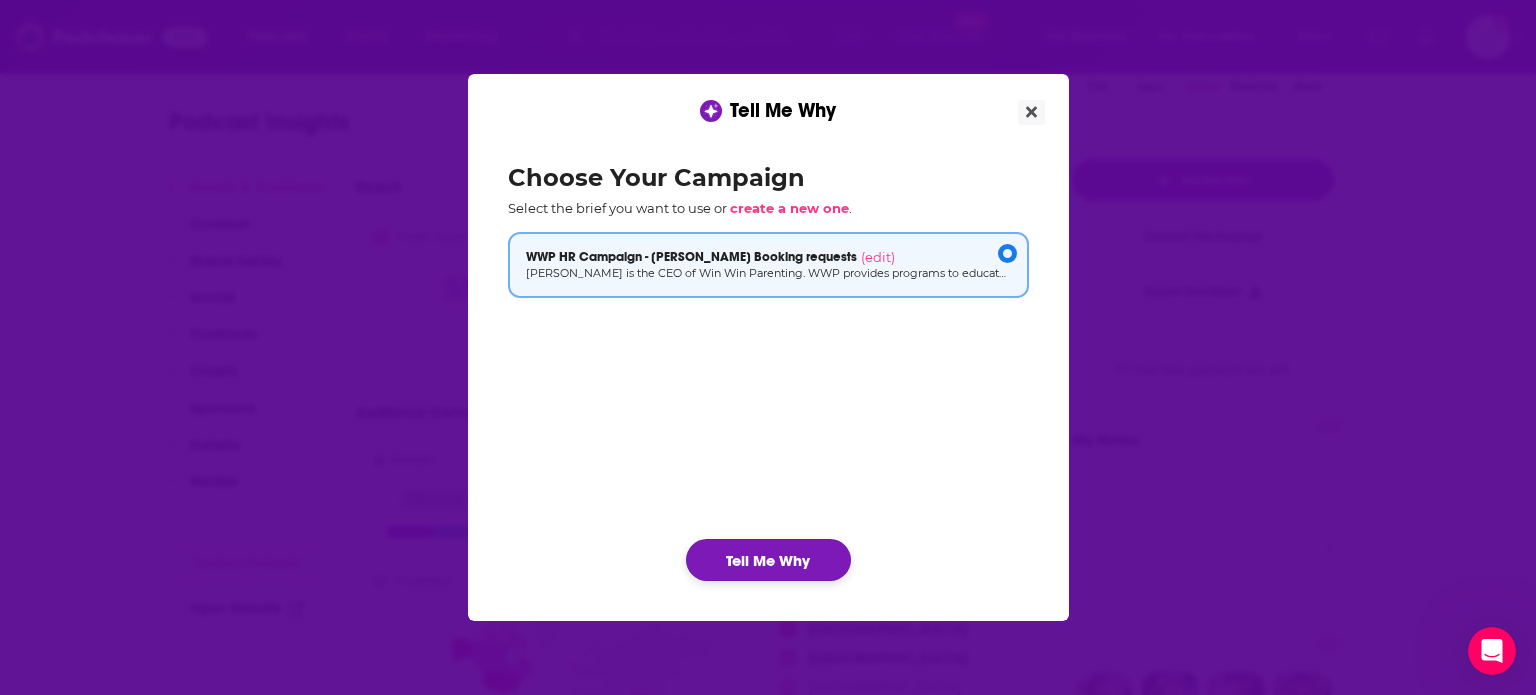 click on "Tell Me Why" 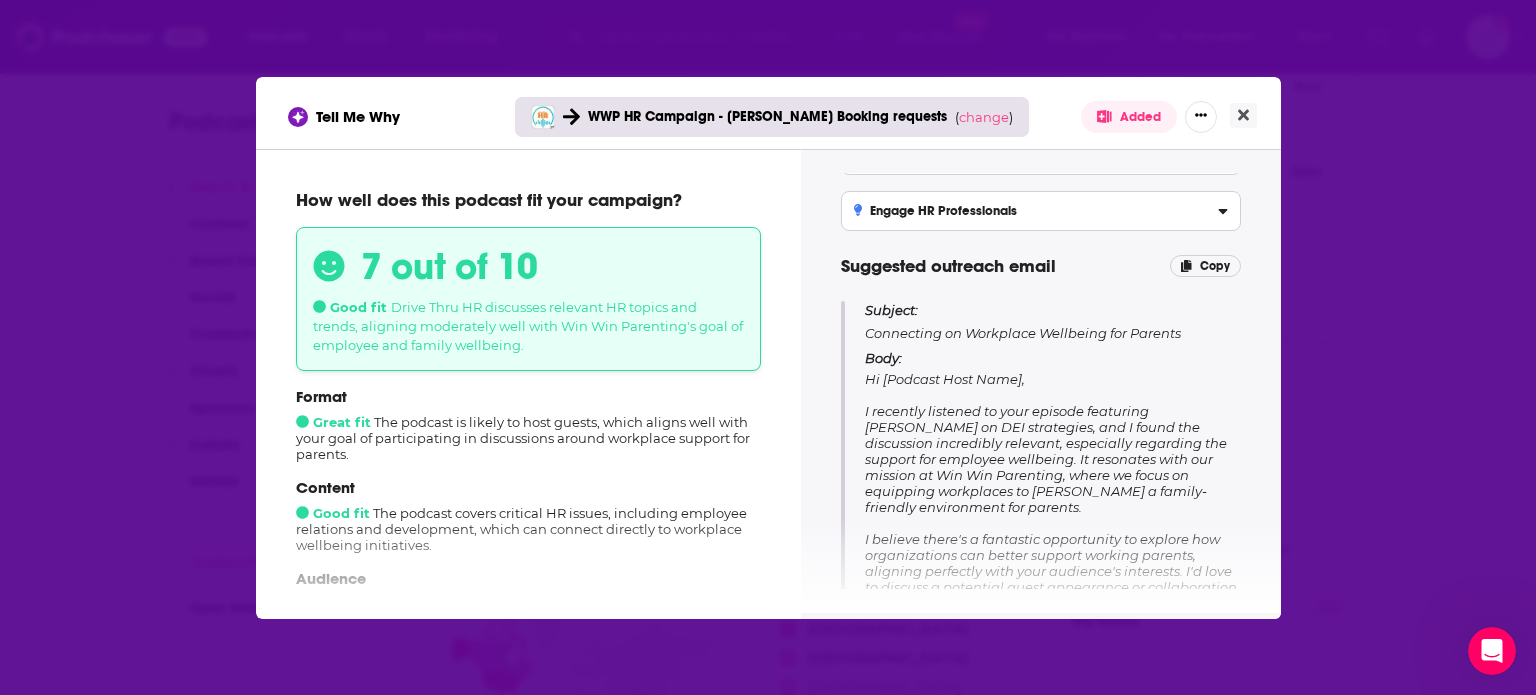 scroll, scrollTop: 0, scrollLeft: 0, axis: both 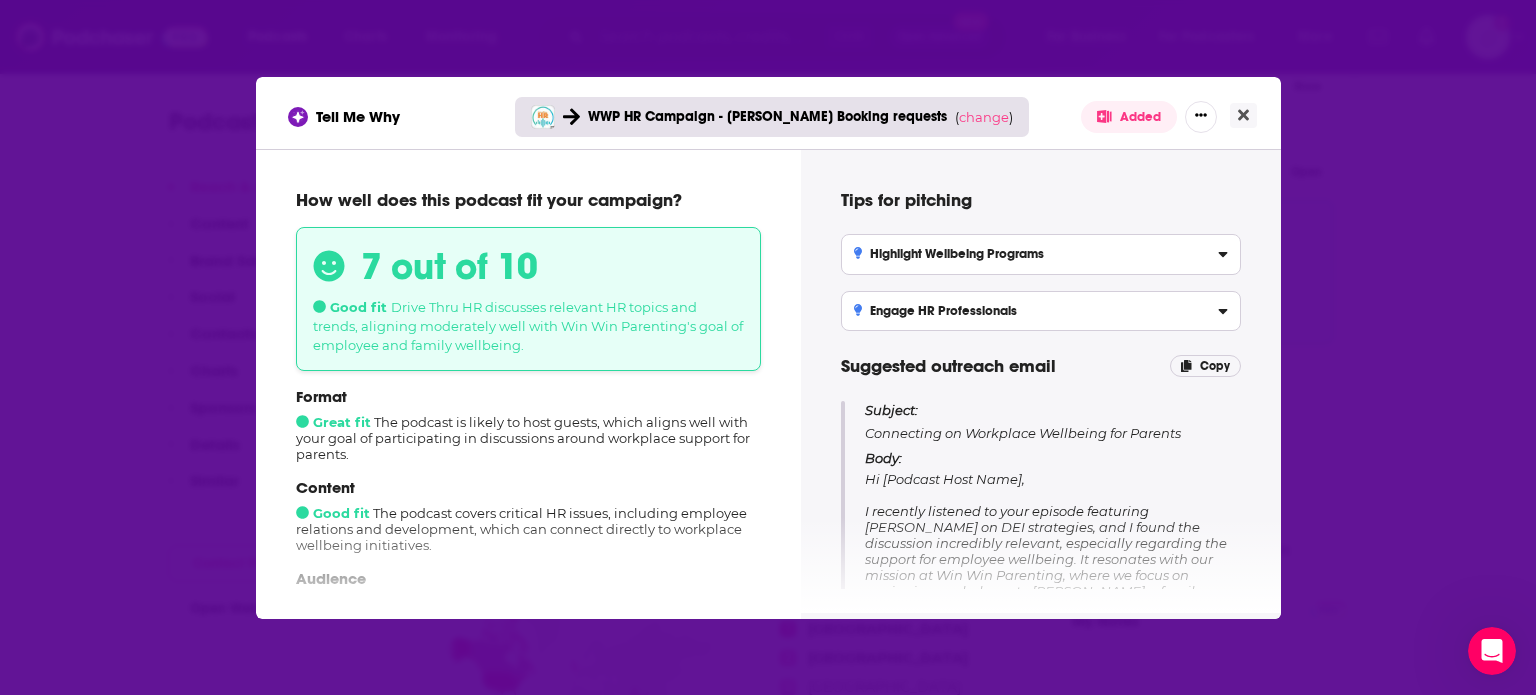click on "Highlight Wellbeing Programs Emphasize your expertise in family-friendly workplace programs and how they contribute to employee wellbeing, resonating with the show's focus." at bounding box center [1041, 254] 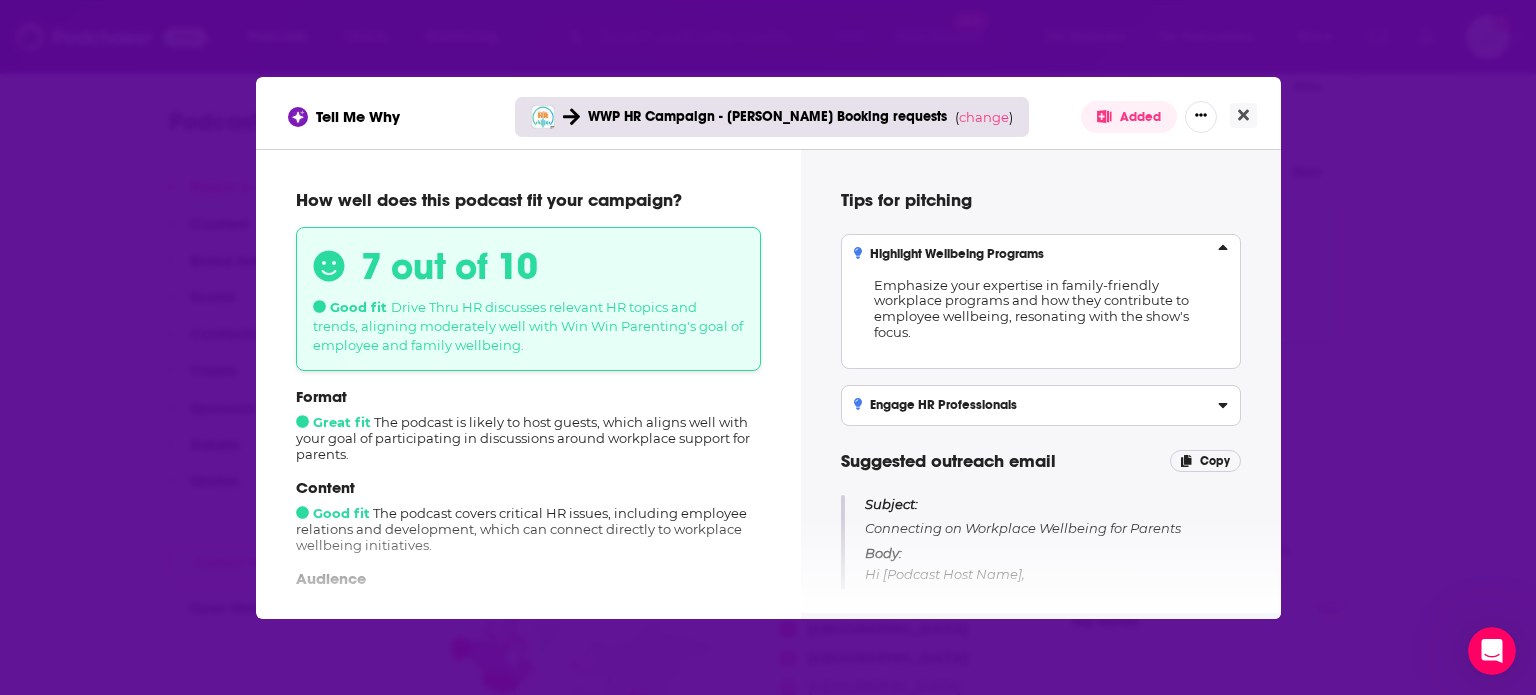 click on "Tips for pitching Highlight Wellbeing Programs Emphasize your expertise in family-friendly workplace programs and how they contribute to employee wellbeing, resonating with the show's focus. Engage HR Professionals Propose collaborative discussions on the importance of supporting working parents, which aligns with current HR topics featured in the podcast. Suggested outreach email Copy Subject:   Connecting on Workplace Wellbeing for Parents Body:   Hi [Podcast Host Name], I recently listened to your episode featuring [PERSON_NAME] on DEI strategies, and I found the discussion incredibly relevant, especially regarding the support for employee wellbeing. It resonates with our mission at Win Win Parenting, where we focus on equipping workplaces to [PERSON_NAME] a family-friendly environment for parents. Let me know if you’re interested in a brief chat! Best, [Your Name] Win Win Parenting" at bounding box center [1041, 381] 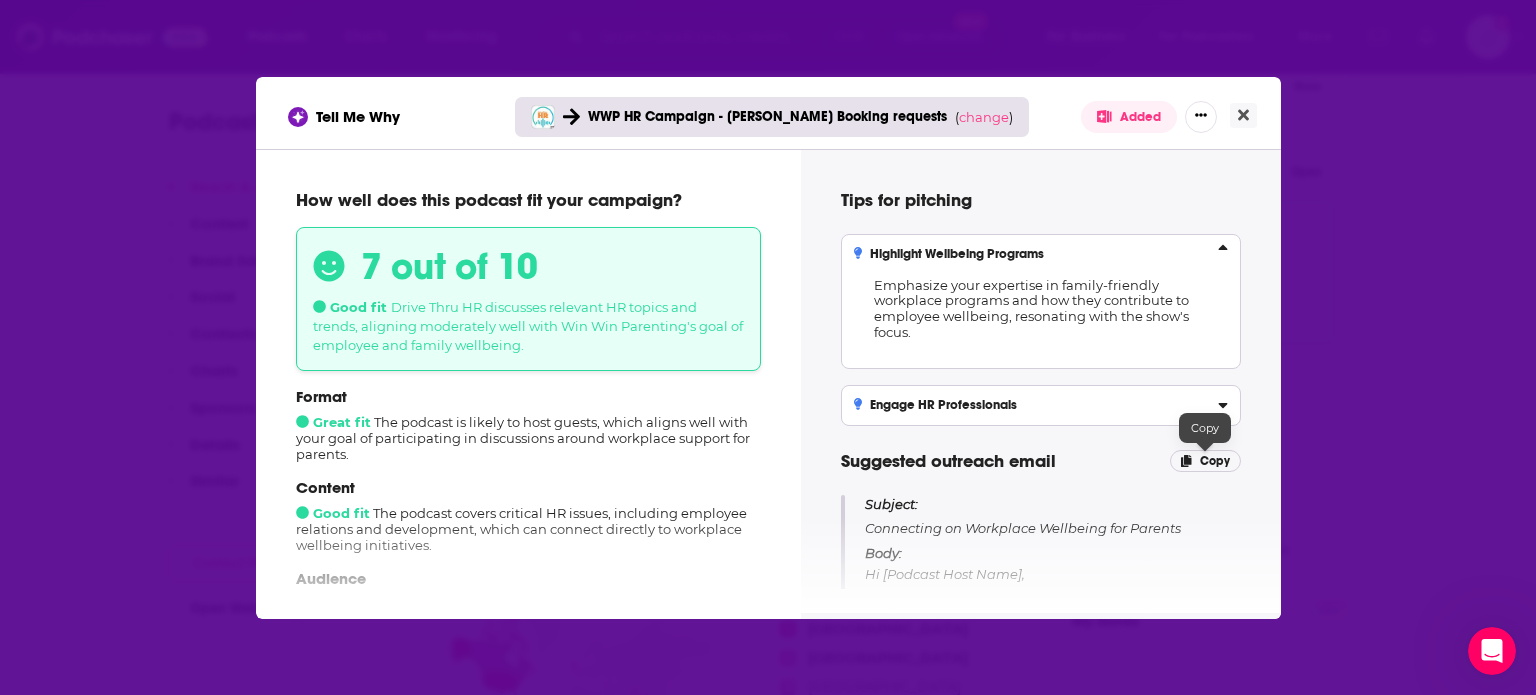 click on "Copy" at bounding box center (1215, 461) 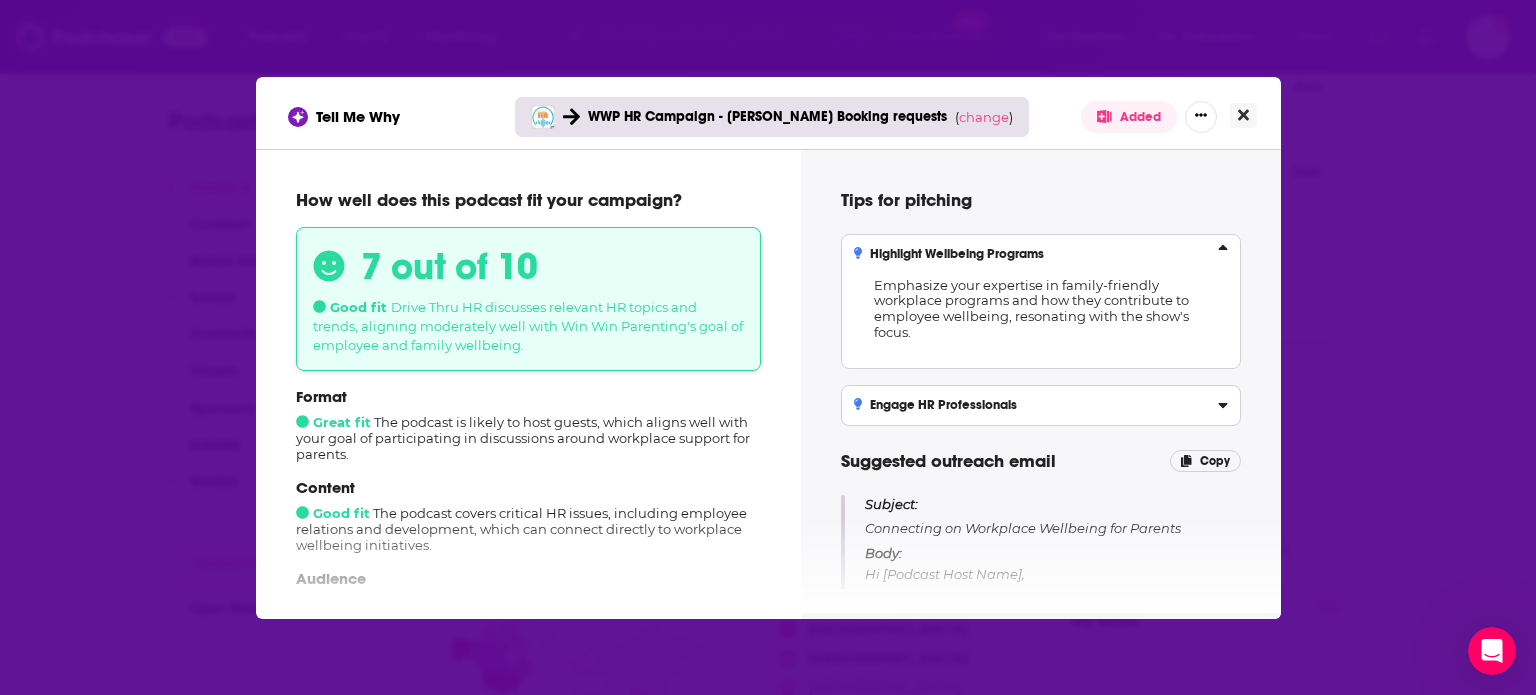 click 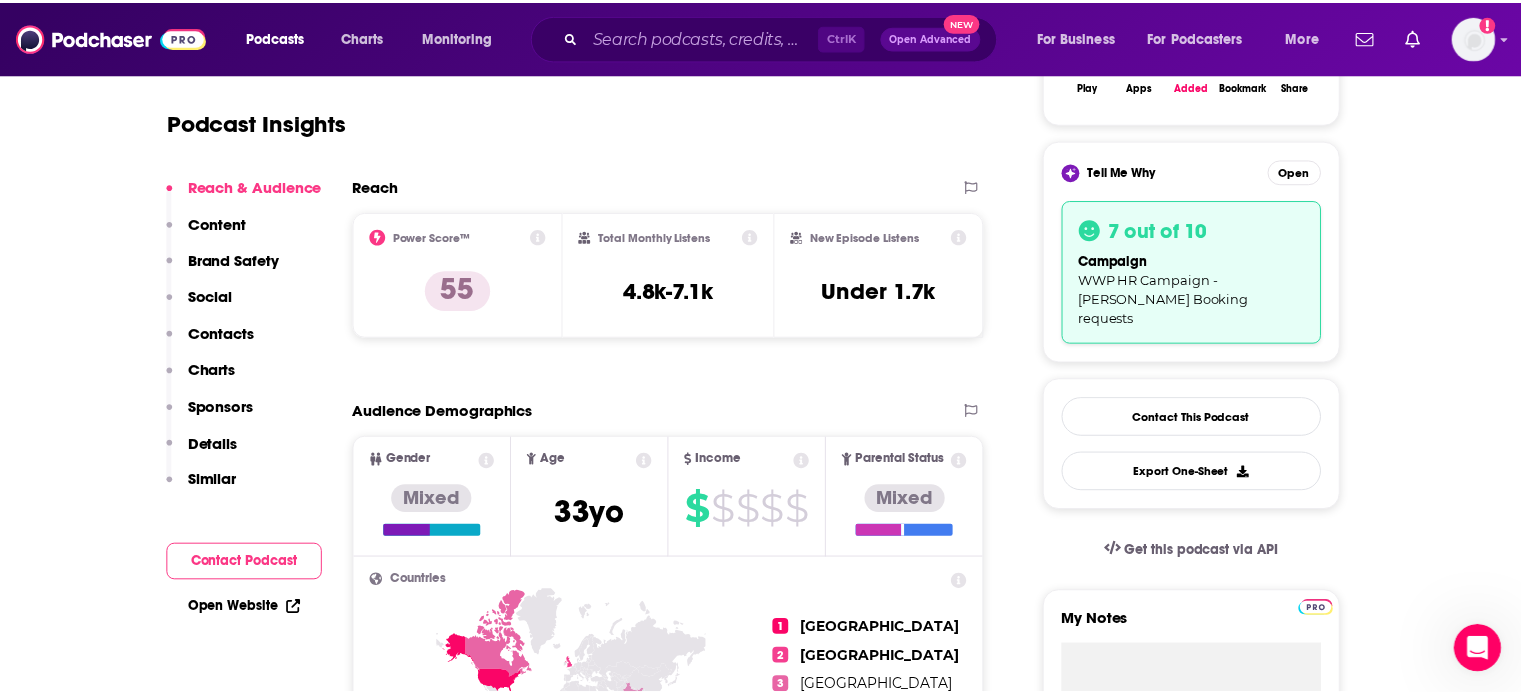 scroll, scrollTop: 400, scrollLeft: 0, axis: vertical 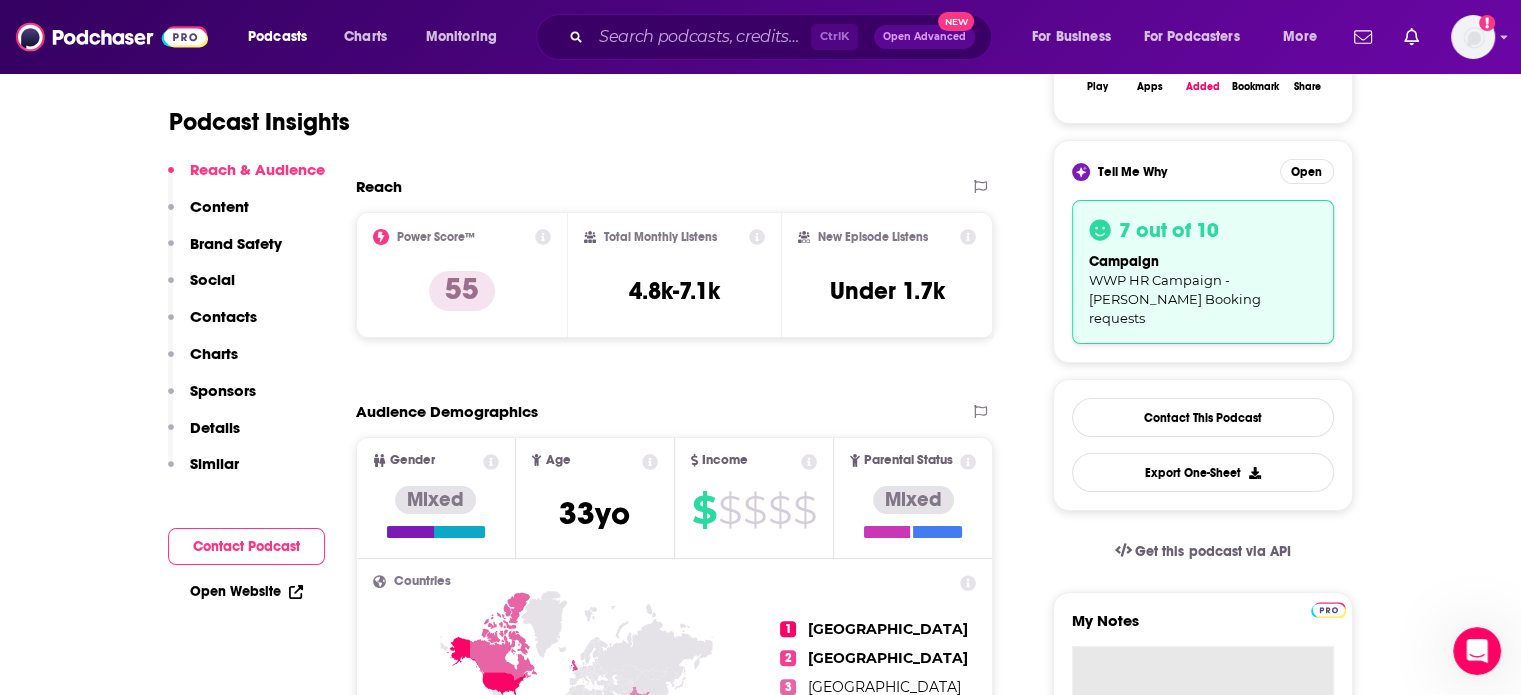 click on "My Notes" at bounding box center (1203, 766) 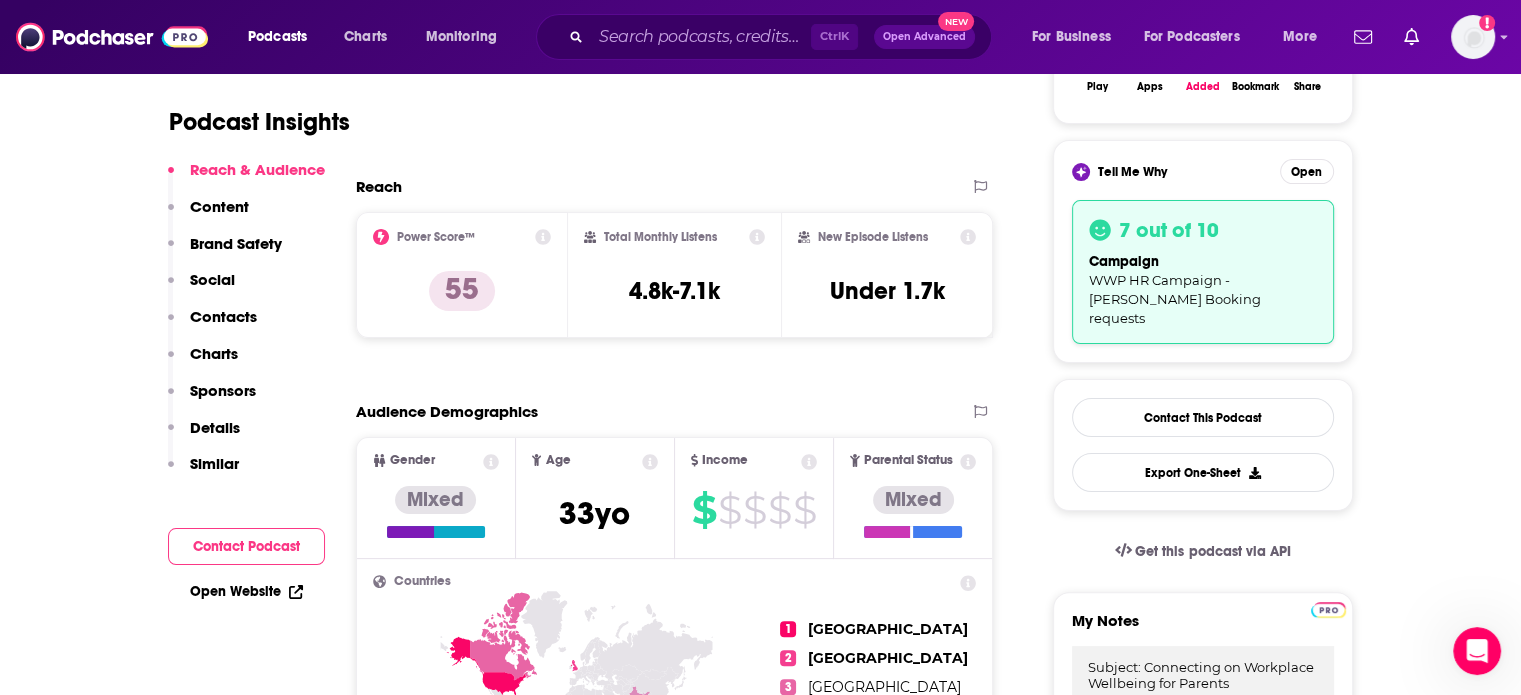 scroll, scrollTop: 334, scrollLeft: 0, axis: vertical 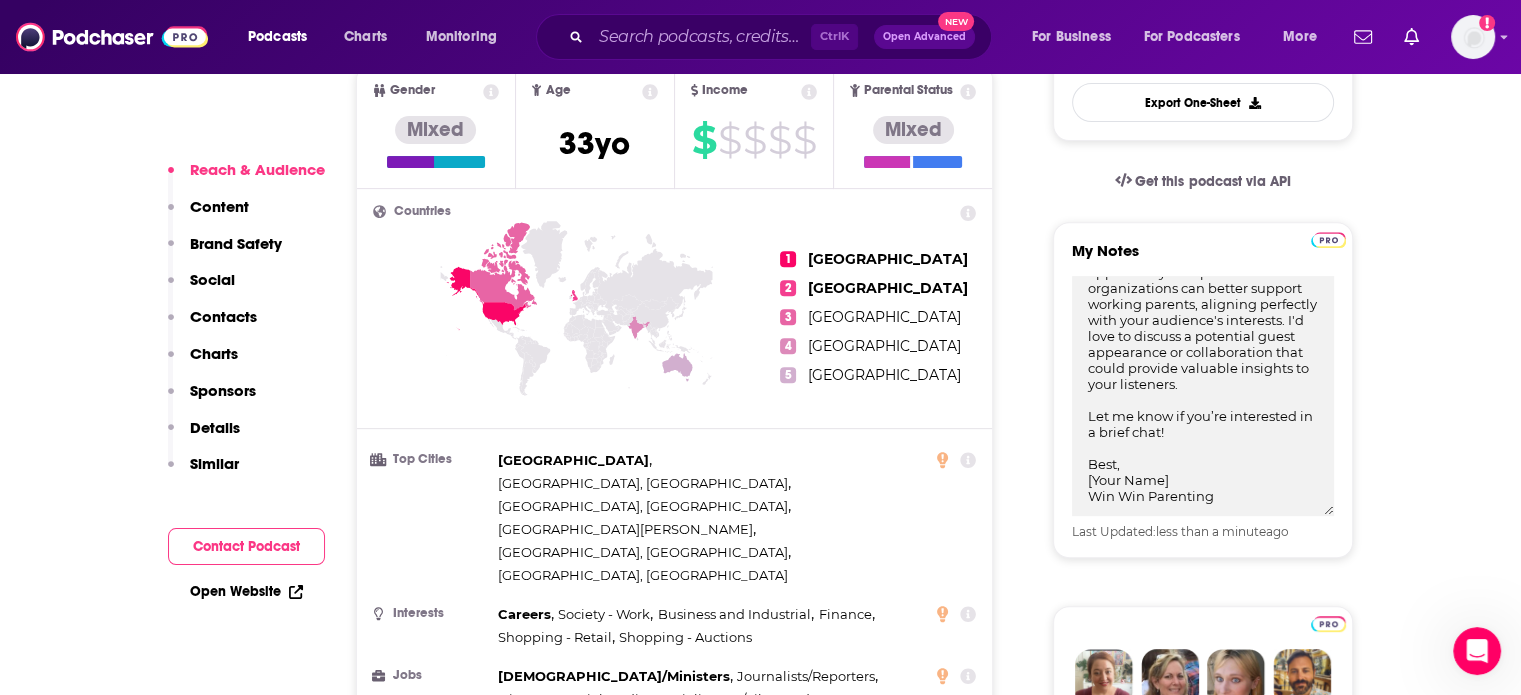 type on "Subject: Connecting on Workplace Wellbeing for Parents
Body:
Hi [Podcast Host Name],
I recently listened to your episode featuring [PERSON_NAME] on DEI strategies, and I found the discussion incredibly relevant, especially regarding the support for employee wellbeing. It resonates with our mission at Win Win Parenting, where we focus on equipping workplaces to [PERSON_NAME] a family-friendly environment for parents.
I believe there's a fantastic opportunity to explore how organizations can better support working parents, aligning perfectly with your audience's interests. I'd love to discuss a potential guest appearance or collaboration that could provide valuable insights to your listeners.
Let me know if you’re interested in a brief chat!
Best,
[Your Name]
Win Win Parenting" 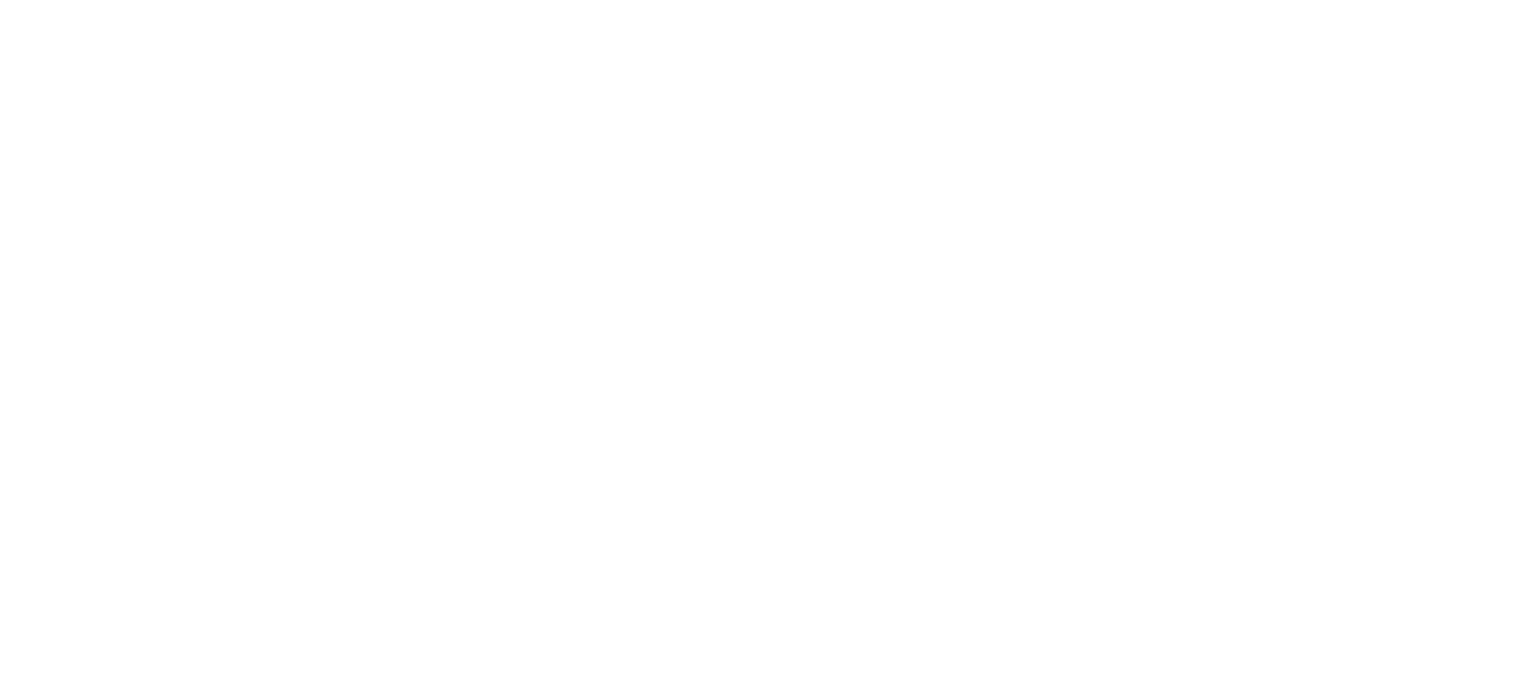 scroll, scrollTop: 0, scrollLeft: 0, axis: both 